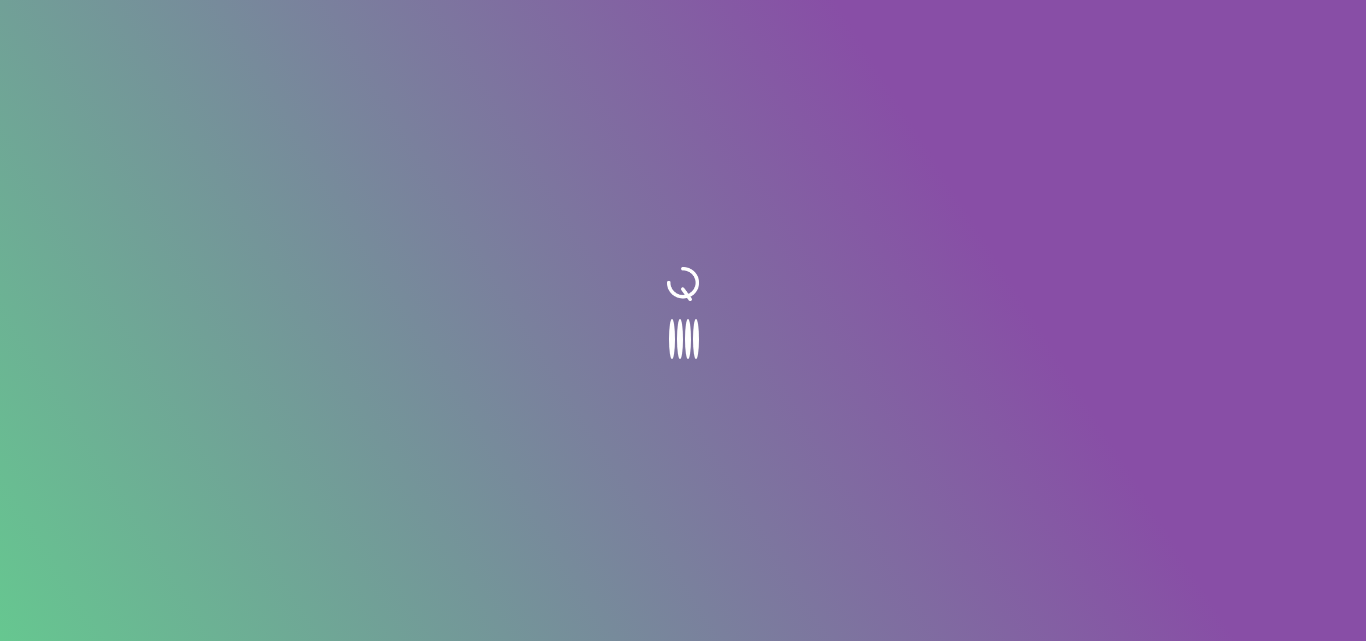 scroll, scrollTop: 0, scrollLeft: 0, axis: both 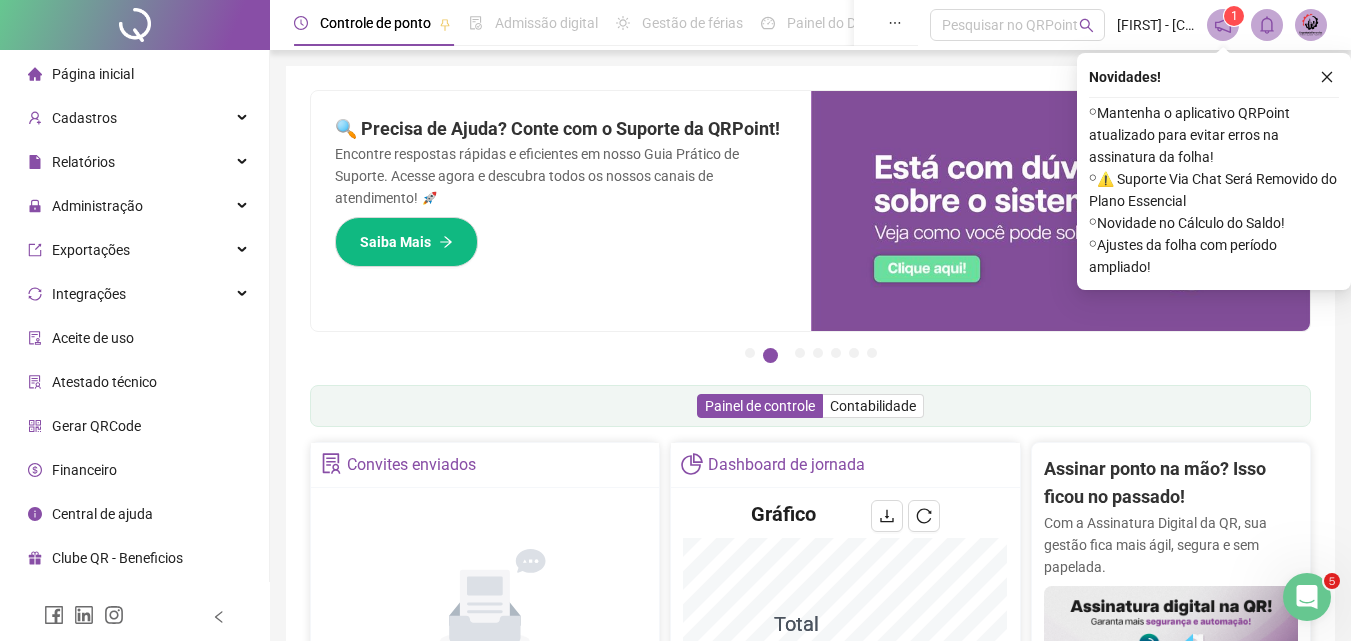 click at bounding box center [1311, 25] 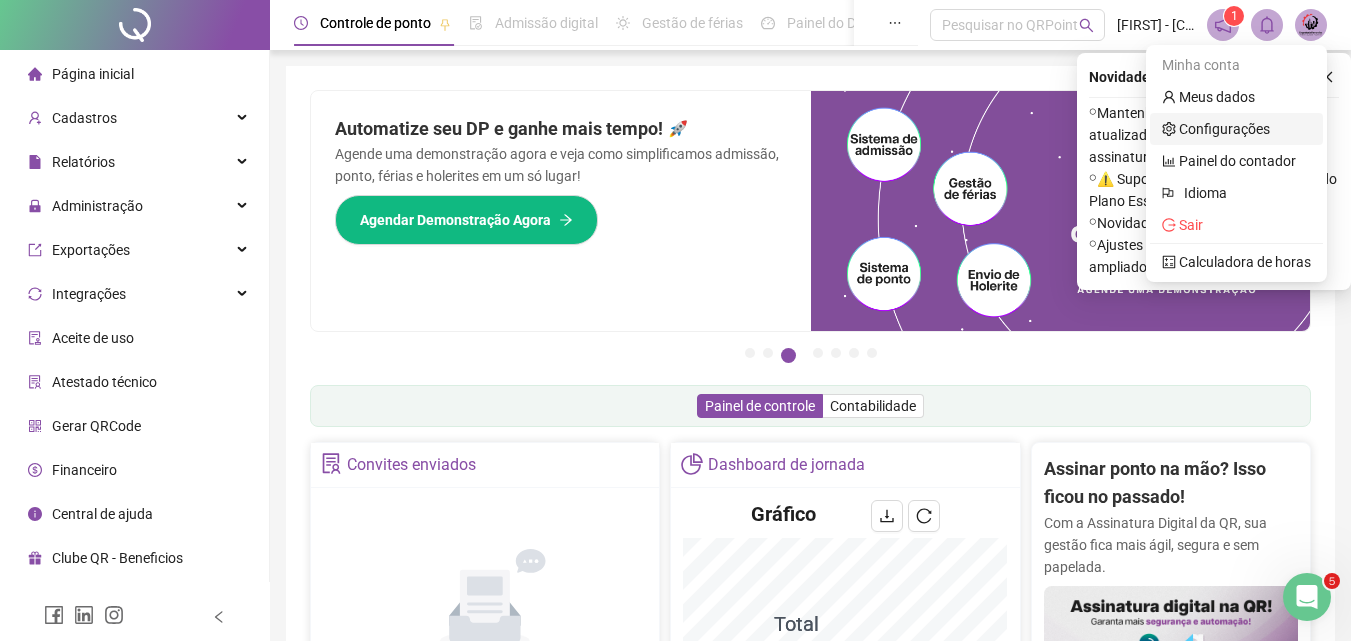 click on "Configurações" at bounding box center [1216, 129] 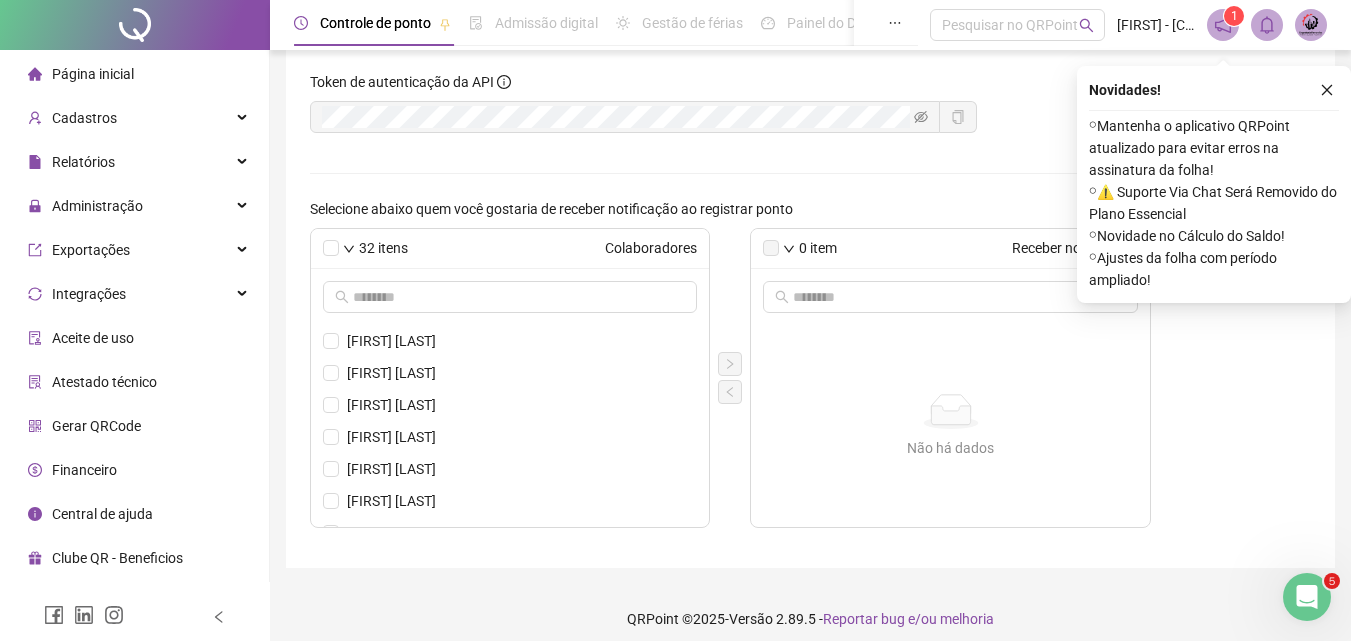 scroll, scrollTop: 174, scrollLeft: 0, axis: vertical 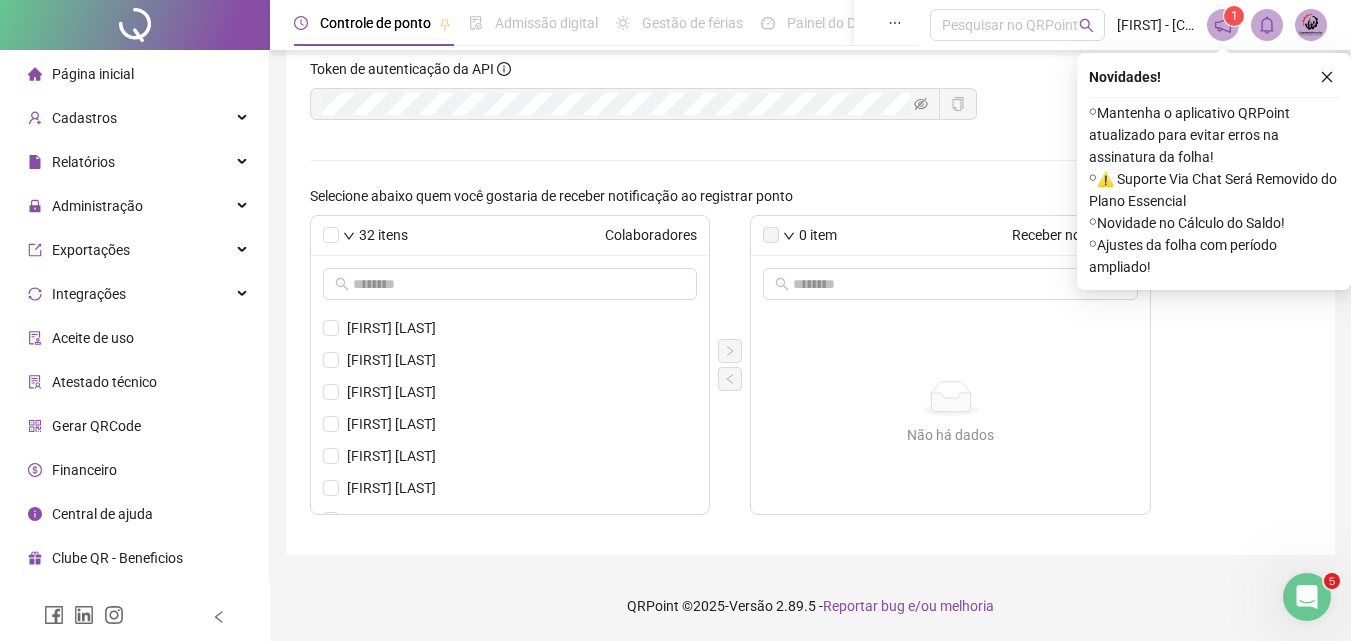 click on "Financeiro" at bounding box center (84, 470) 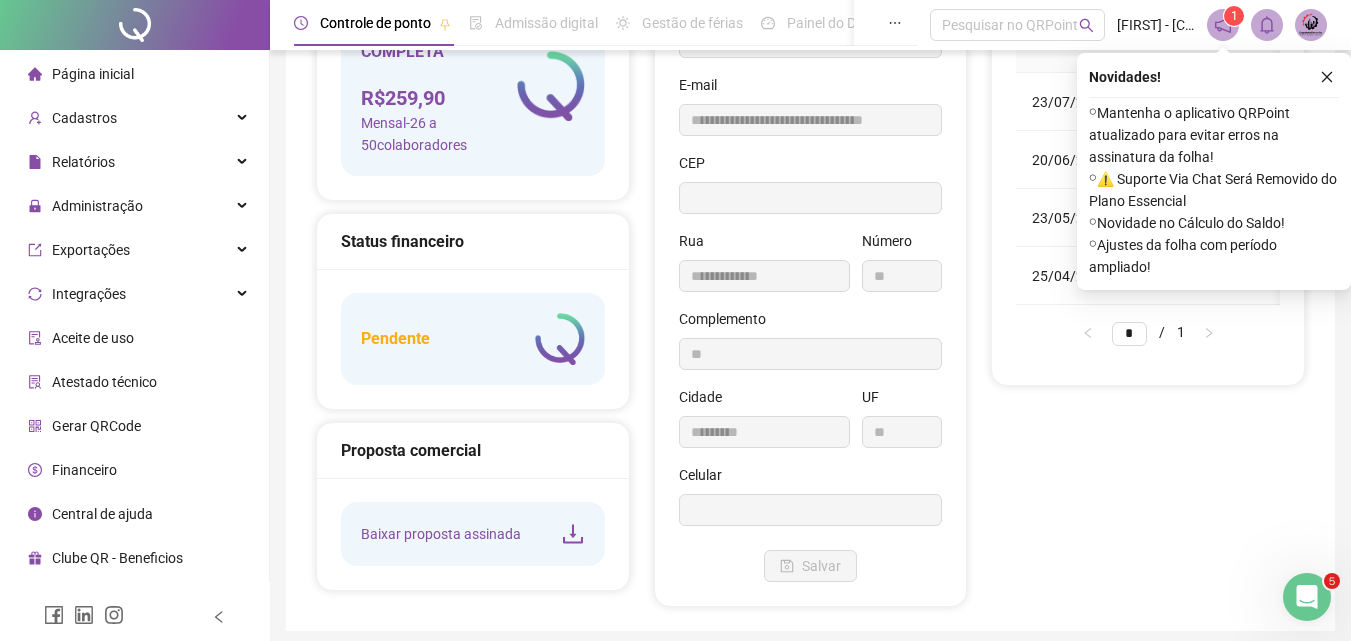 type on "**********" 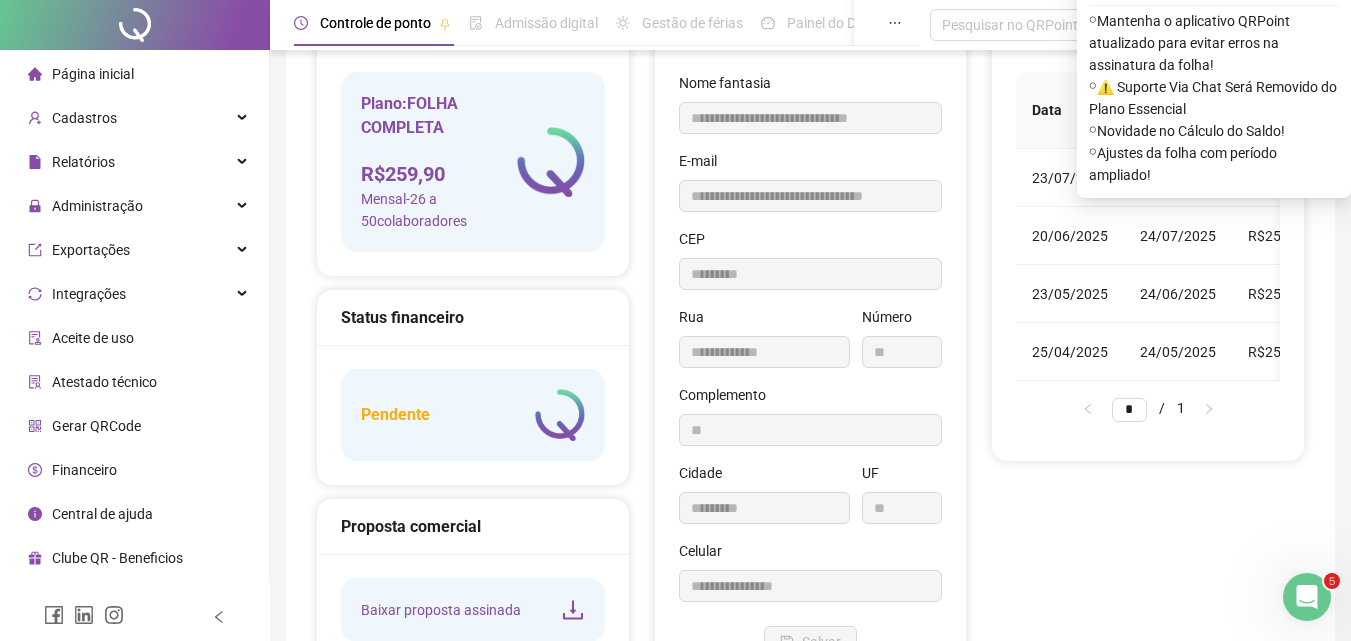 scroll, scrollTop: 0, scrollLeft: 0, axis: both 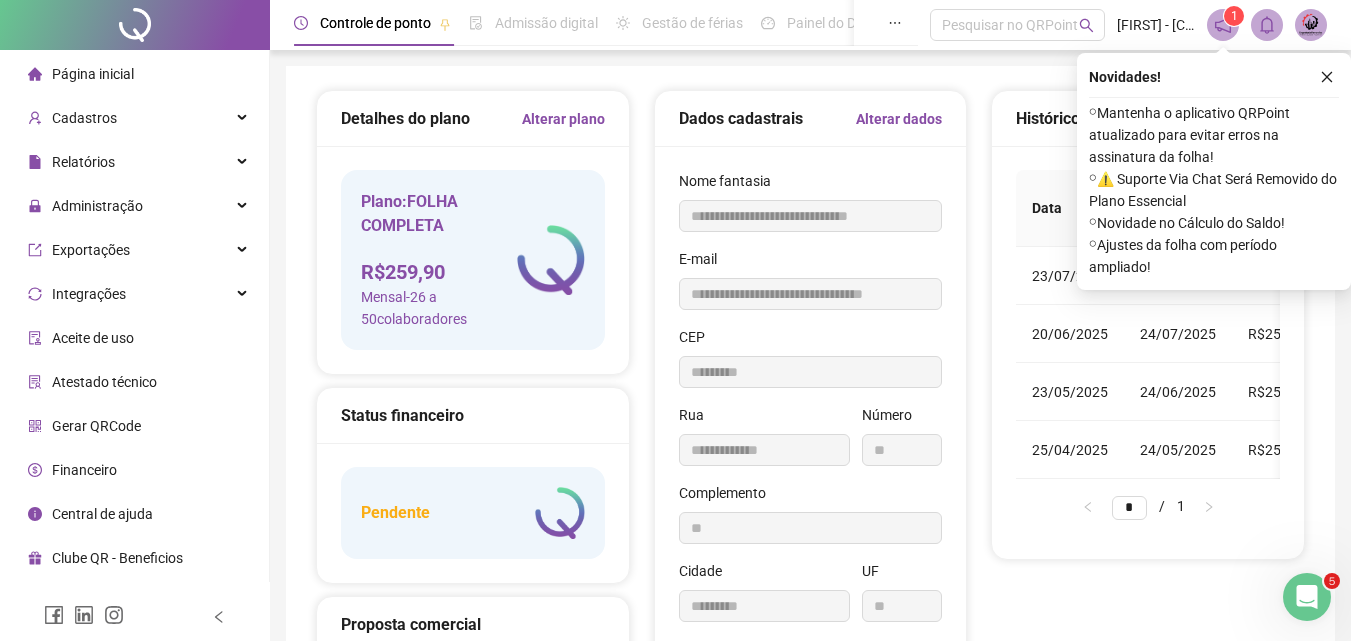 click on "Alterar plano" at bounding box center [563, 119] 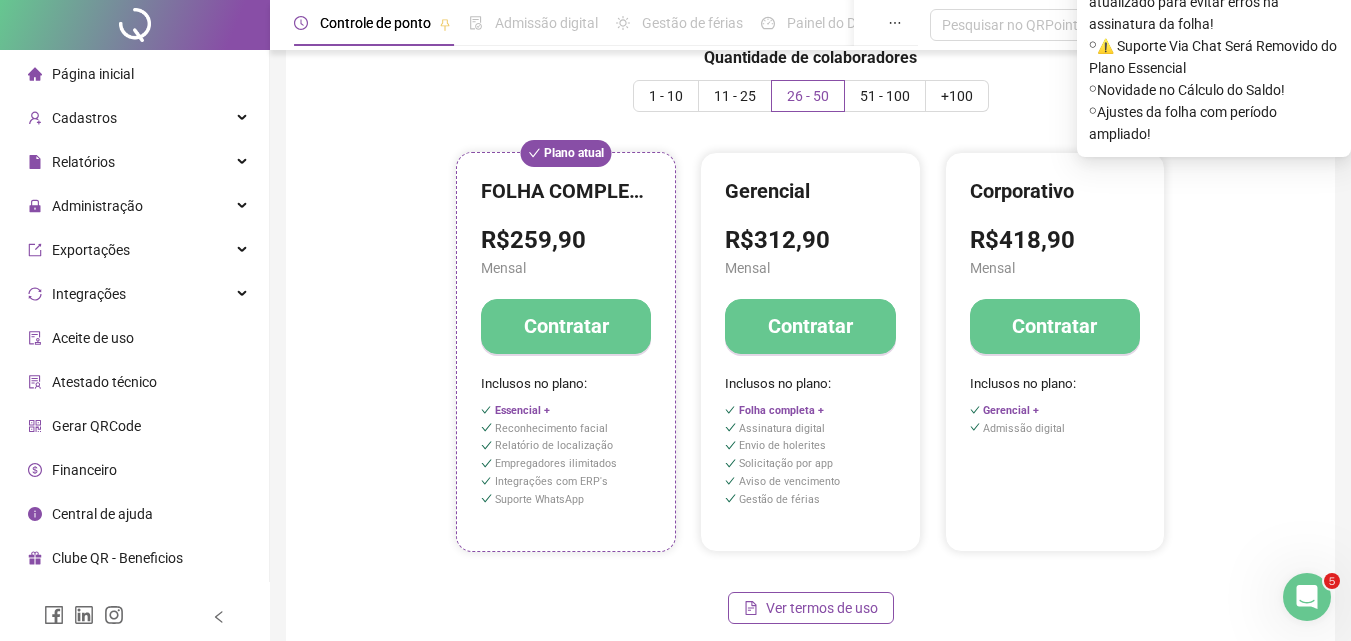 scroll, scrollTop: 0, scrollLeft: 0, axis: both 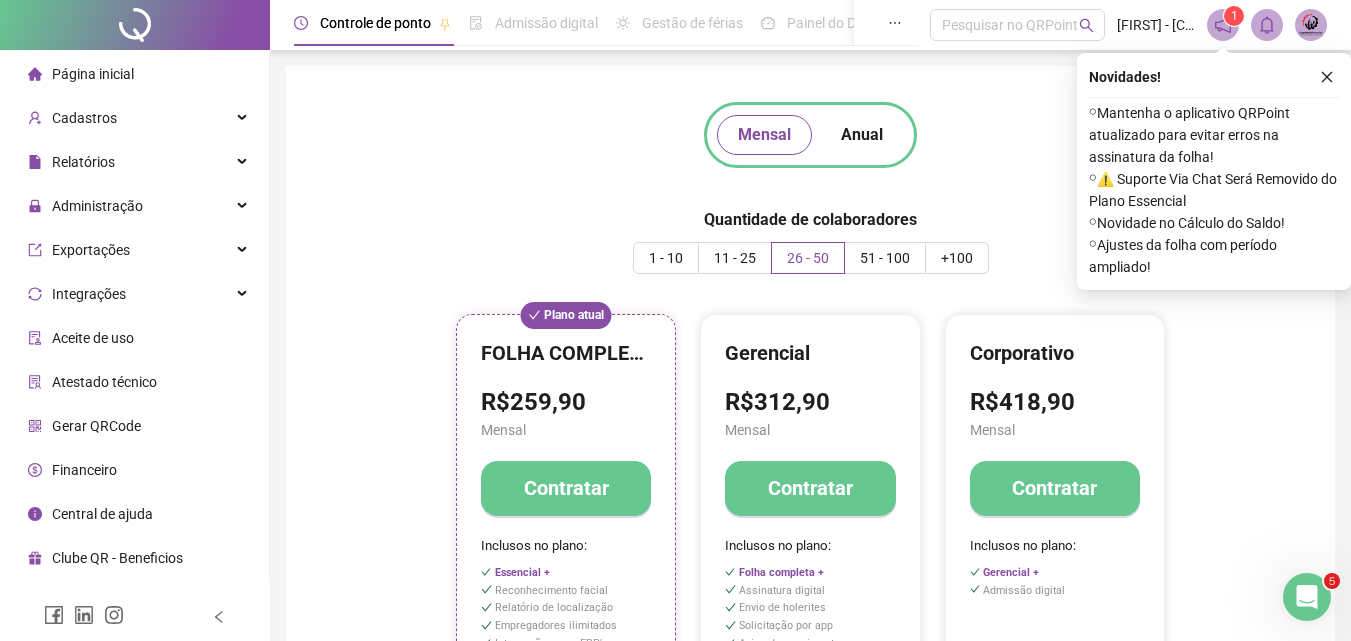 click on "Controle de ponto" at bounding box center [375, 23] 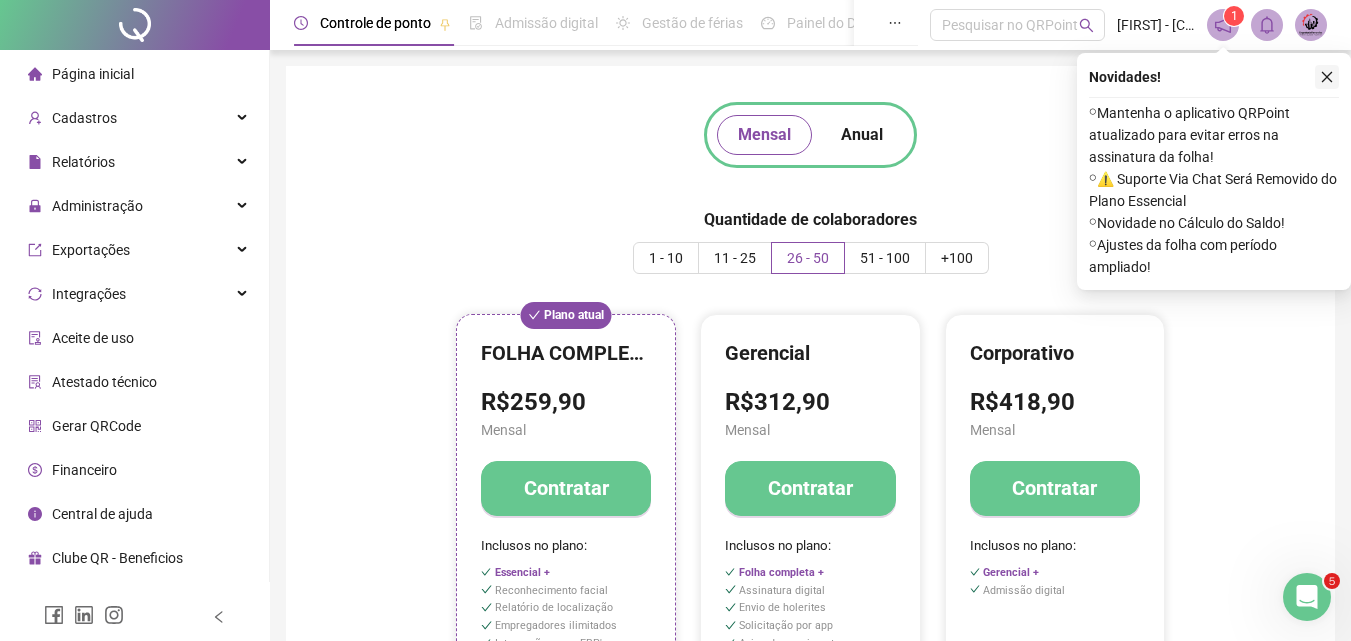 click at bounding box center [1327, 77] 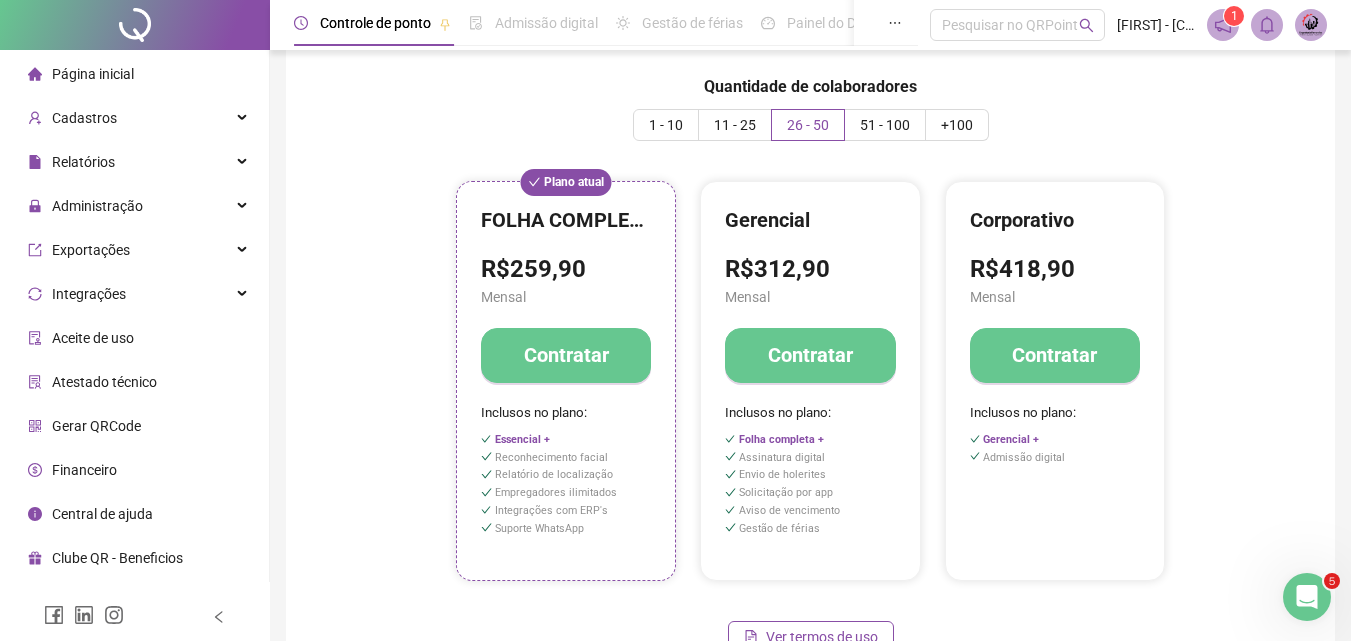 scroll, scrollTop: 0, scrollLeft: 0, axis: both 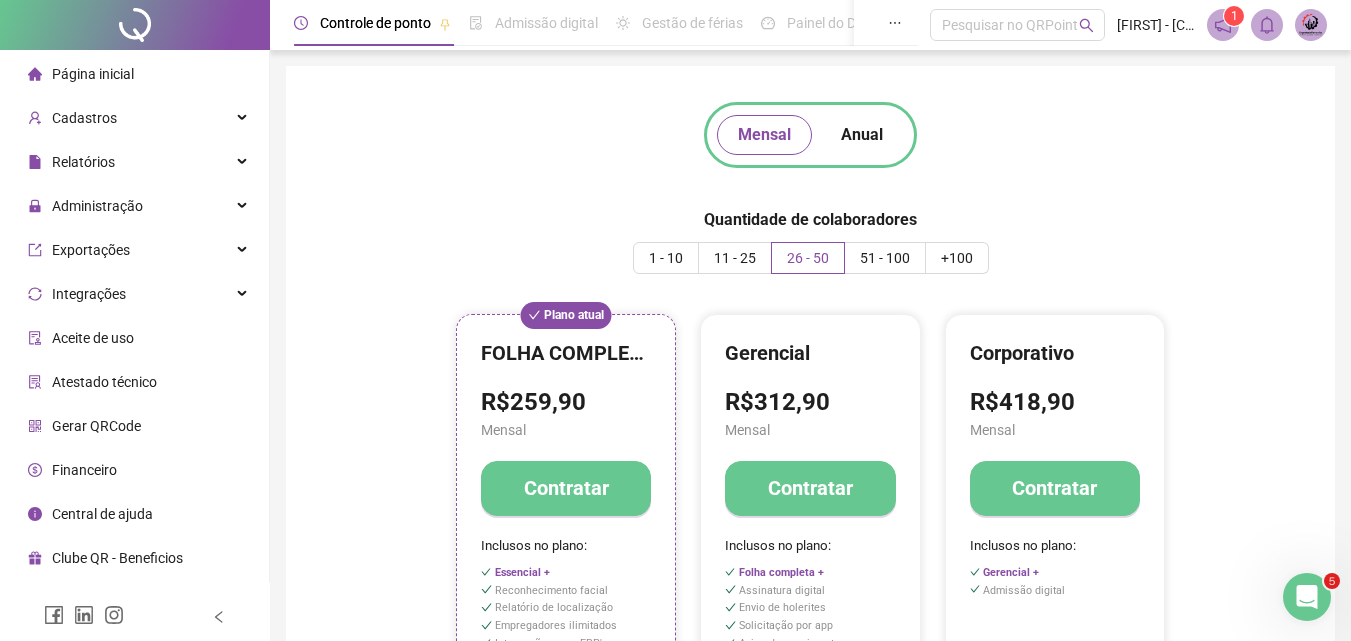 click at bounding box center [1311, 25] 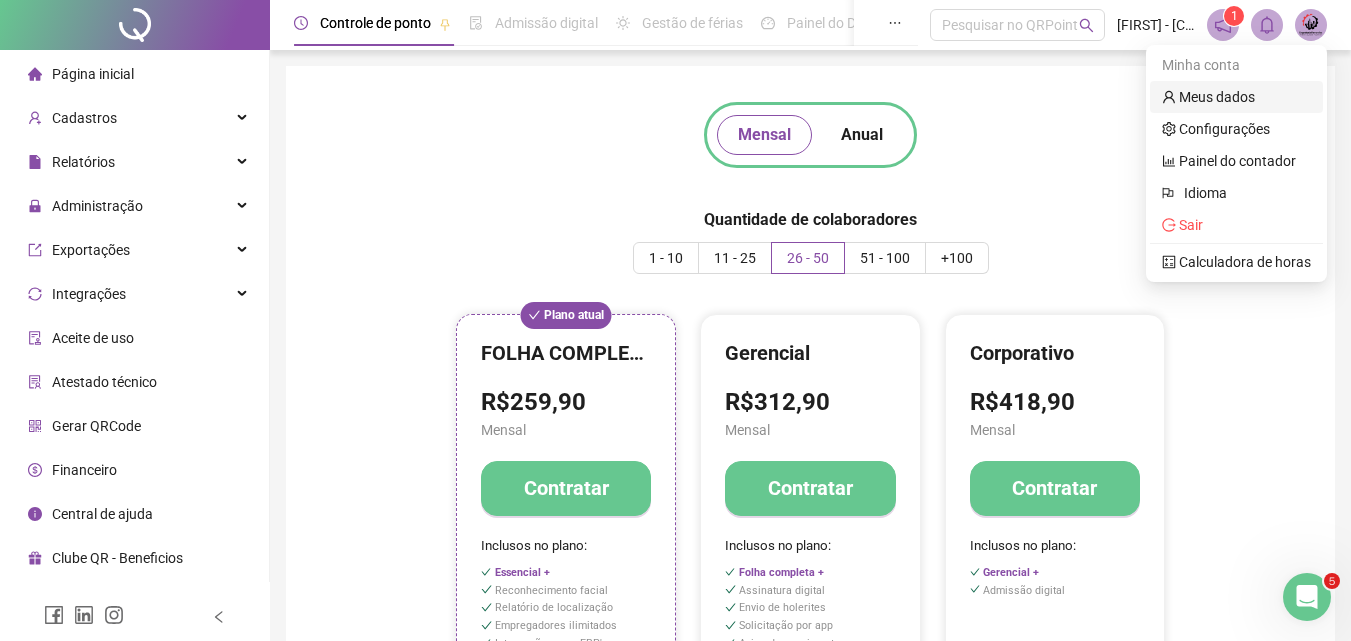 click on "Meus dados" at bounding box center (1208, 97) 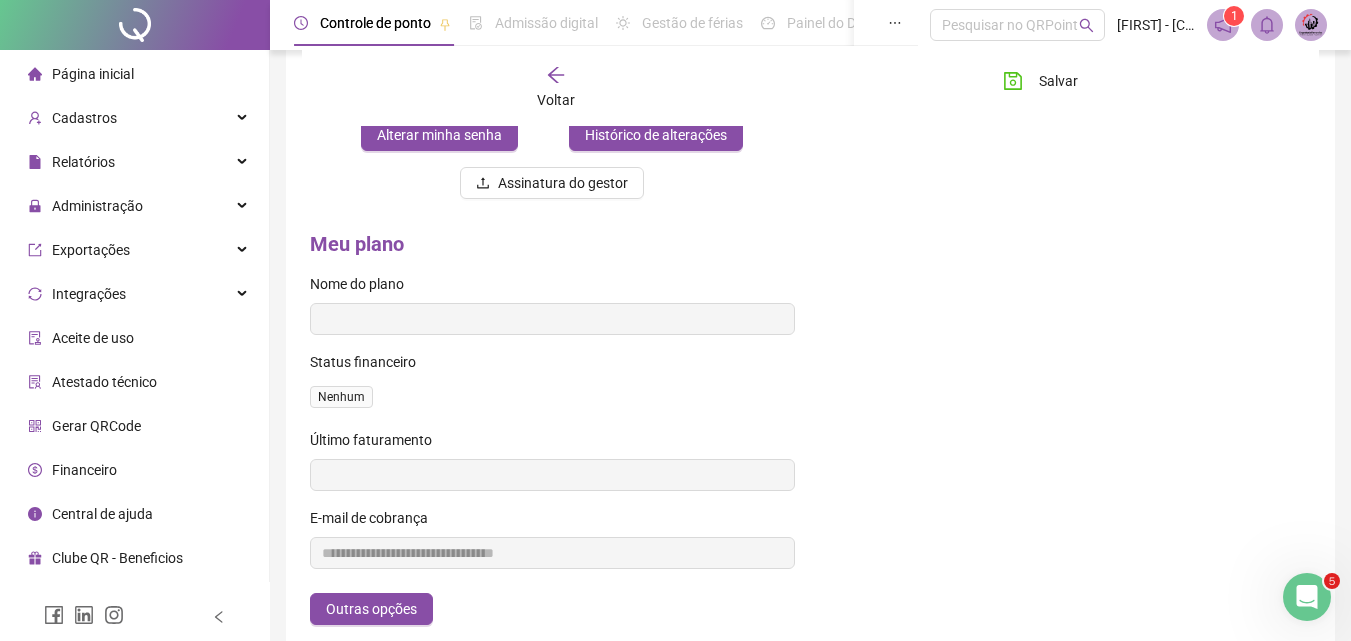 scroll, scrollTop: 767, scrollLeft: 0, axis: vertical 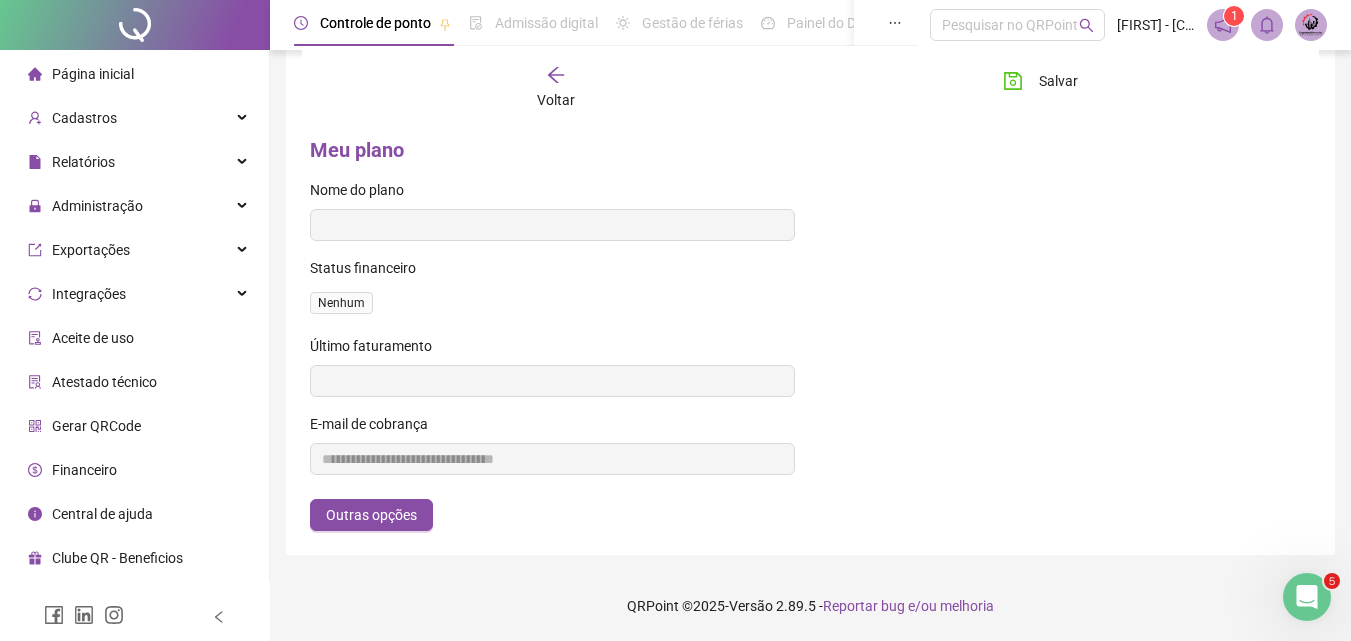 click on "Voltar" at bounding box center [557, 88] 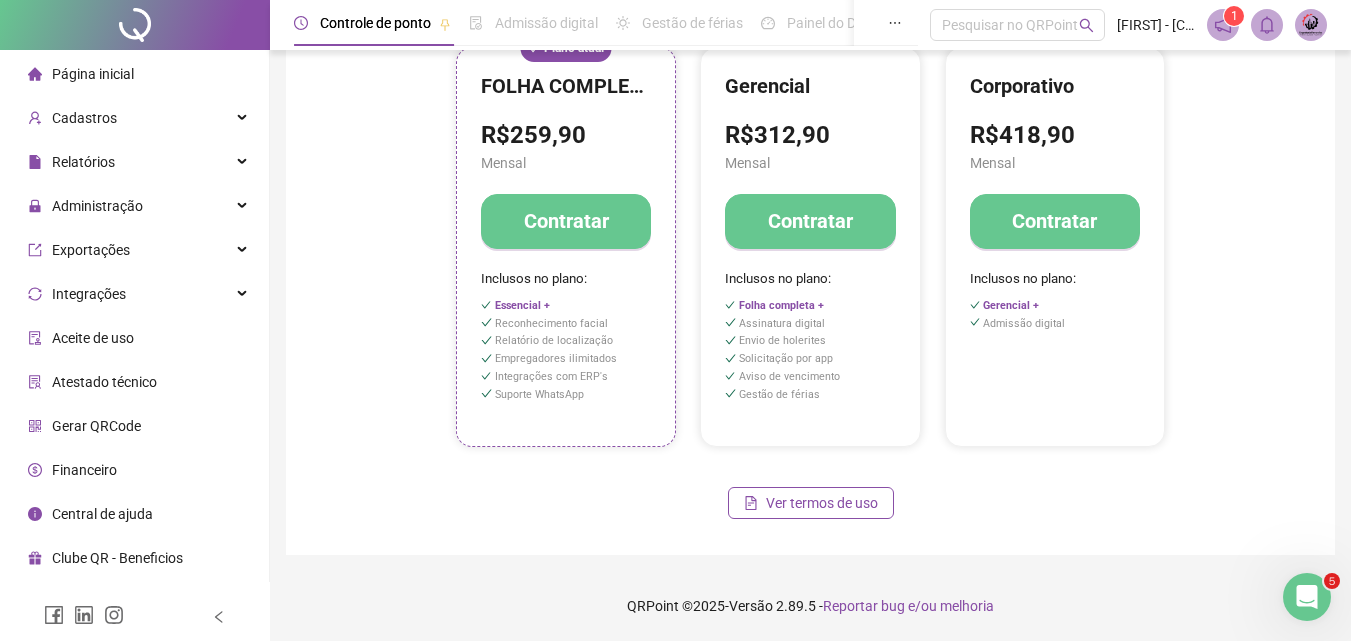 scroll, scrollTop: 0, scrollLeft: 0, axis: both 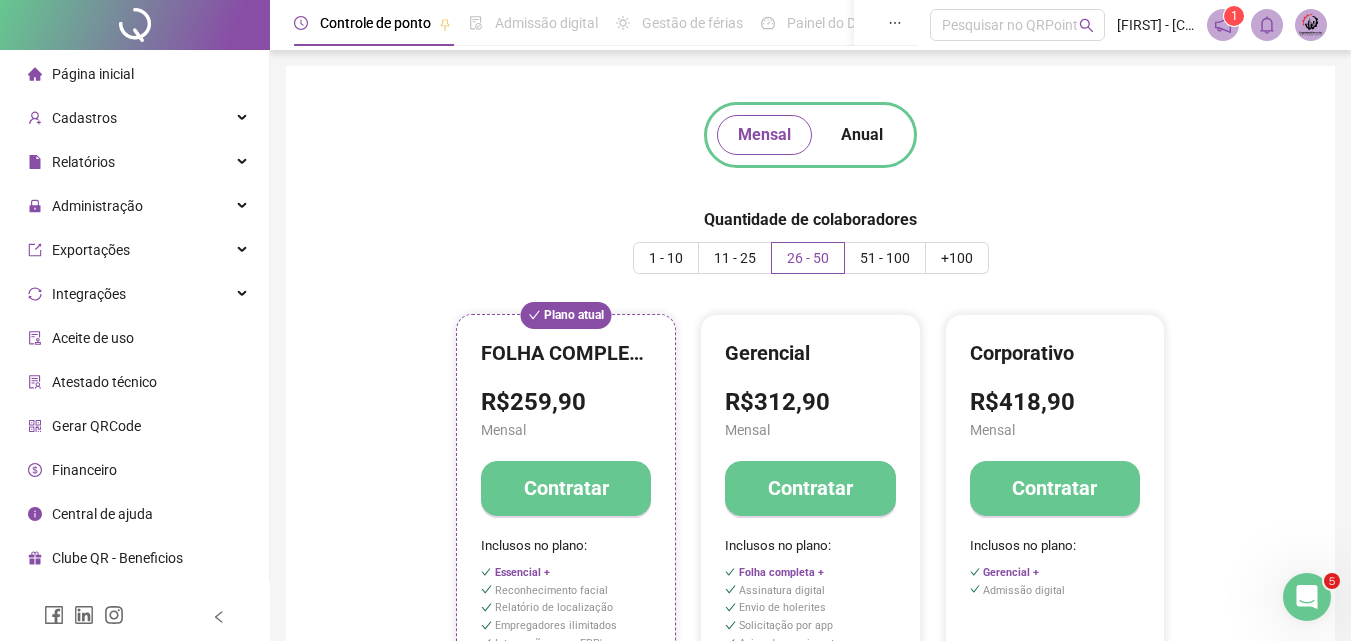 click at bounding box center (1307, 597) 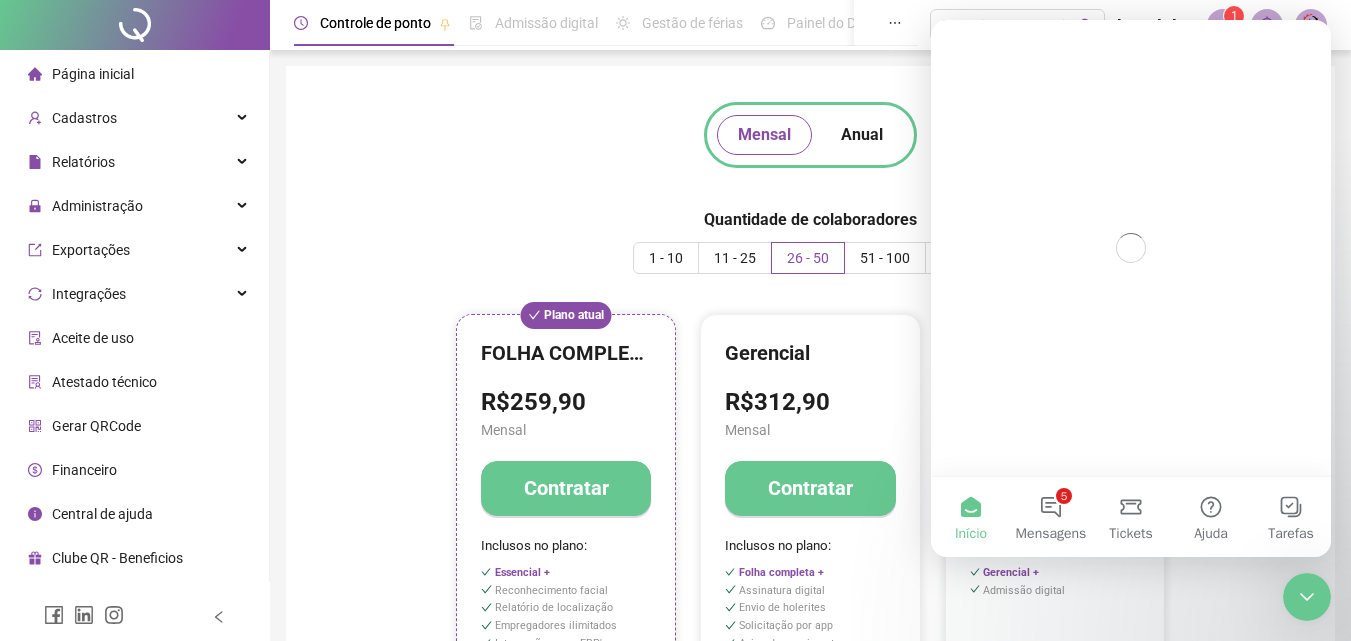 scroll, scrollTop: 0, scrollLeft: 0, axis: both 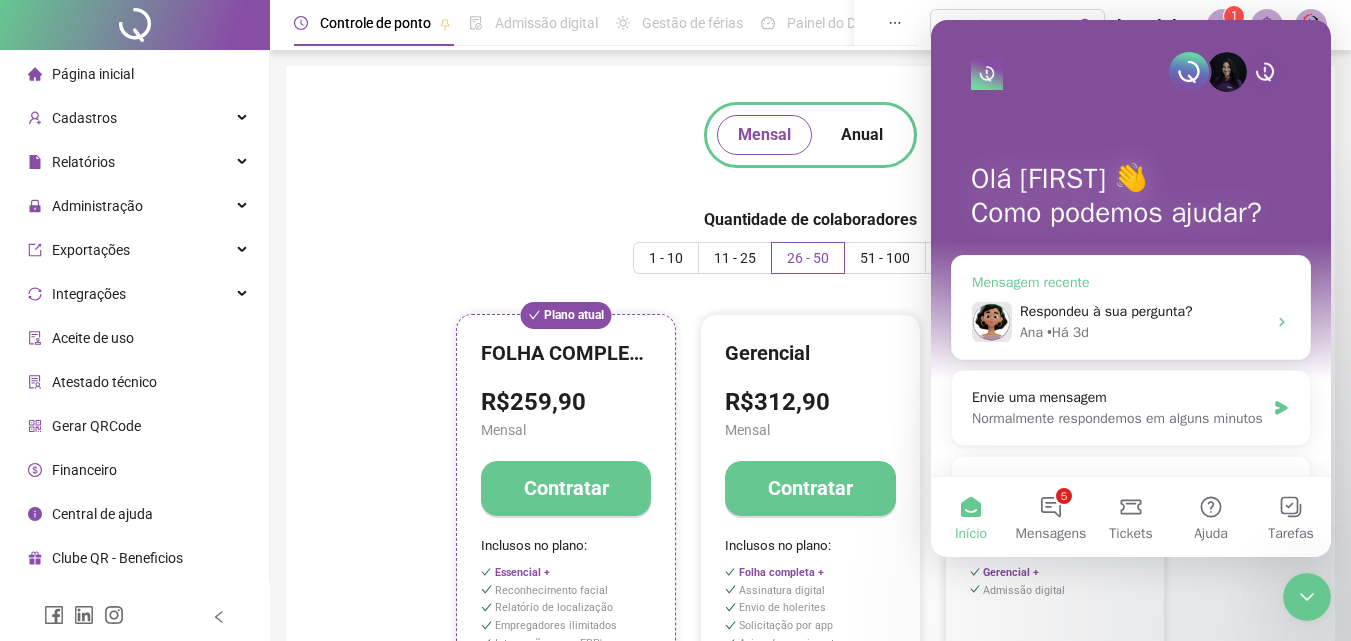 click on "Ana •  Há 3d" at bounding box center (1143, 332) 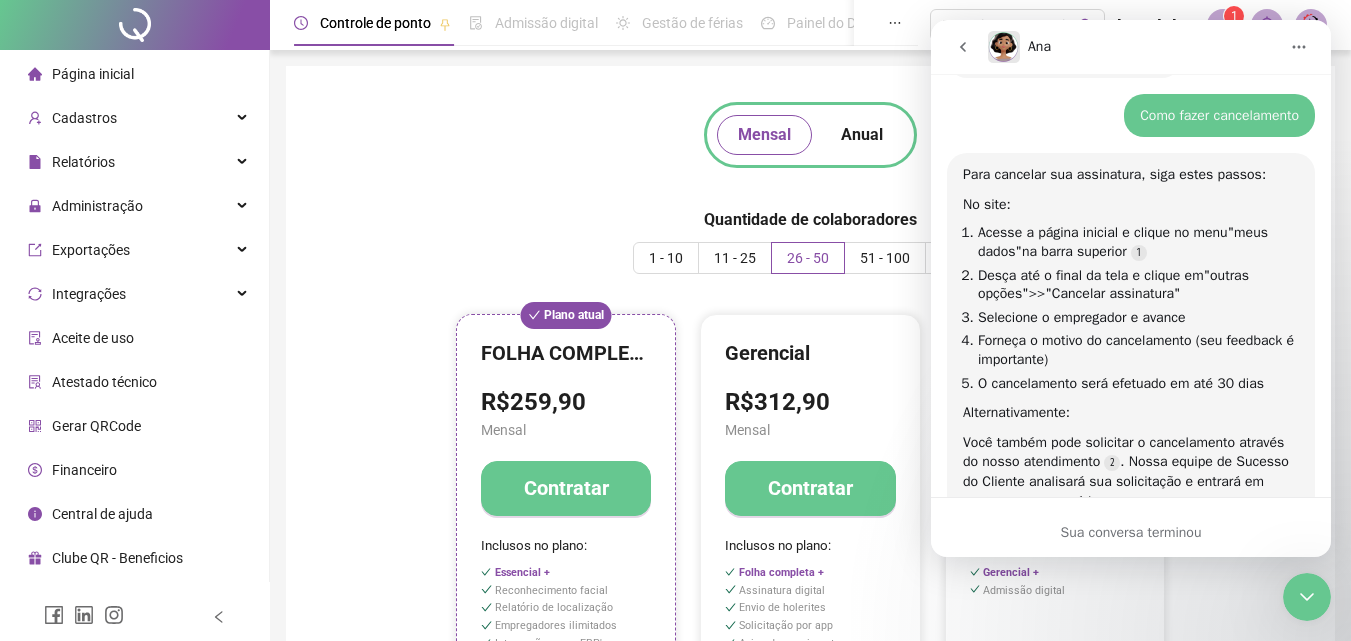 scroll, scrollTop: 519, scrollLeft: 0, axis: vertical 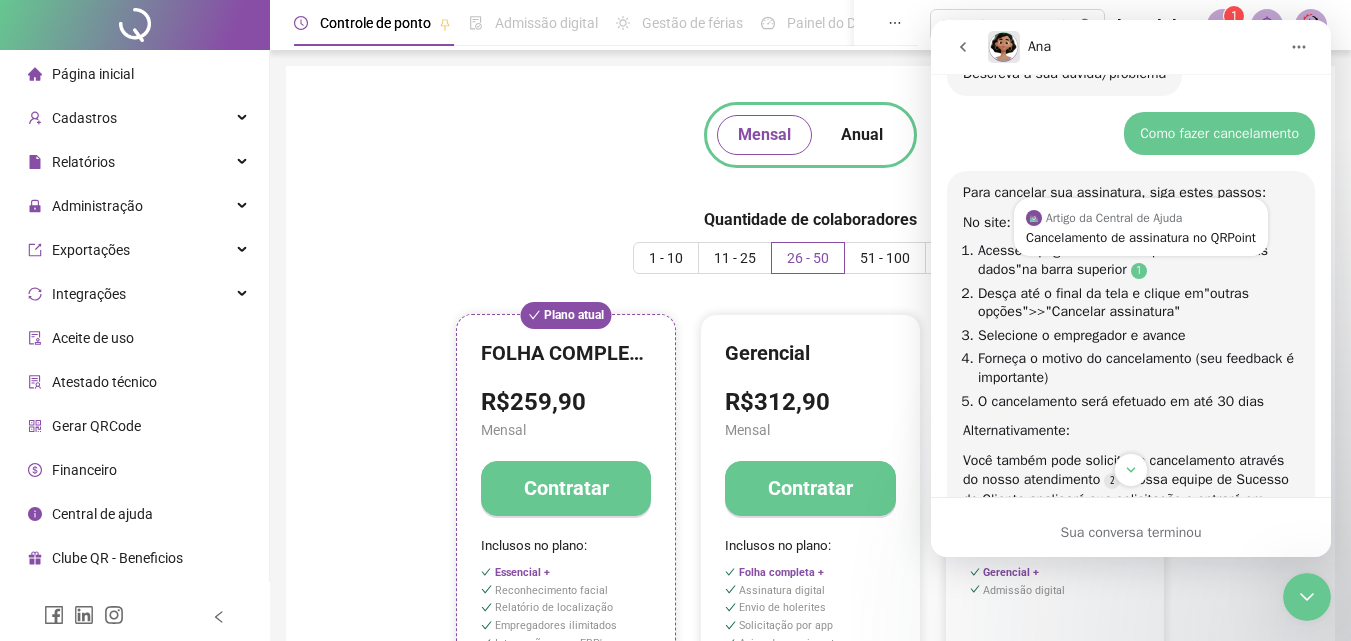 click at bounding box center (1139, 271) 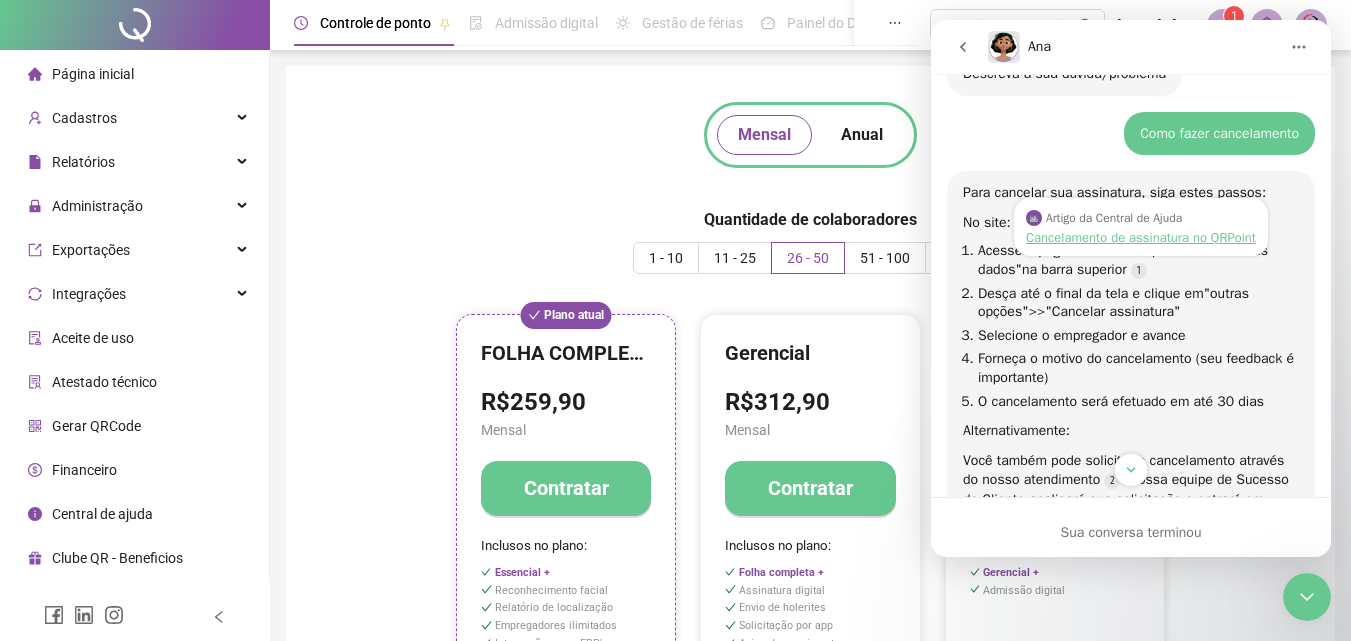 click on "Cancelamento de assinatura no QRPoint" at bounding box center [1141, 237] 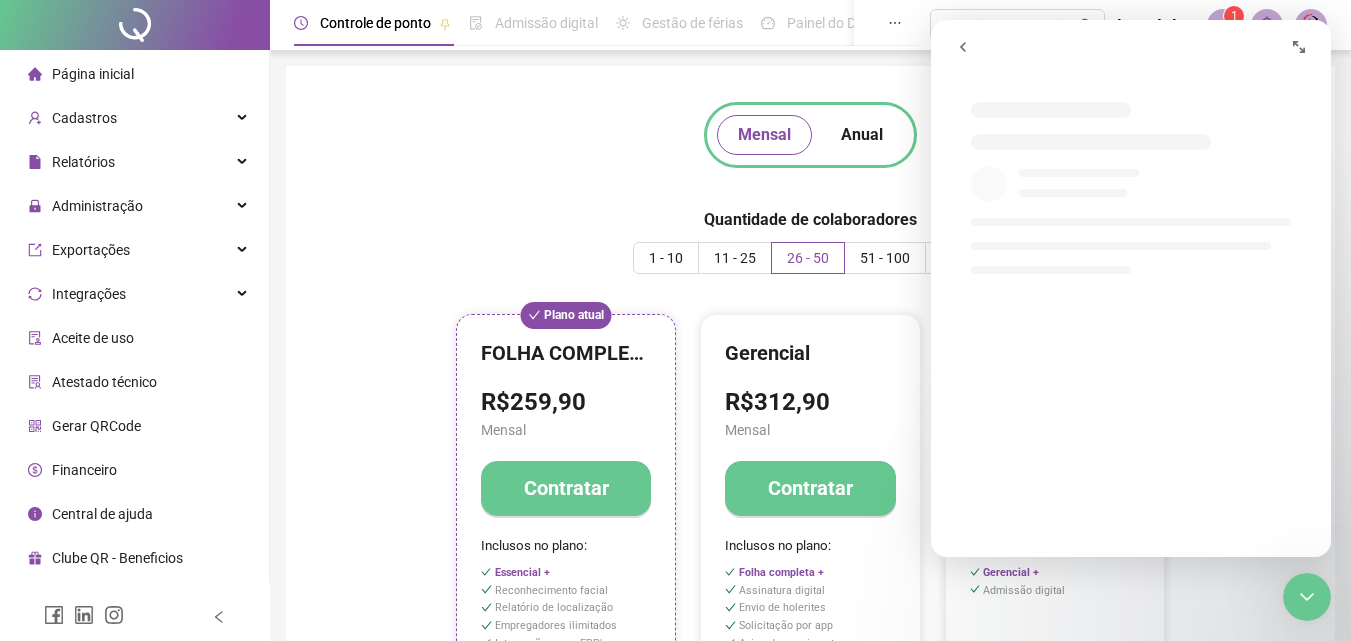scroll, scrollTop: 0, scrollLeft: 0, axis: both 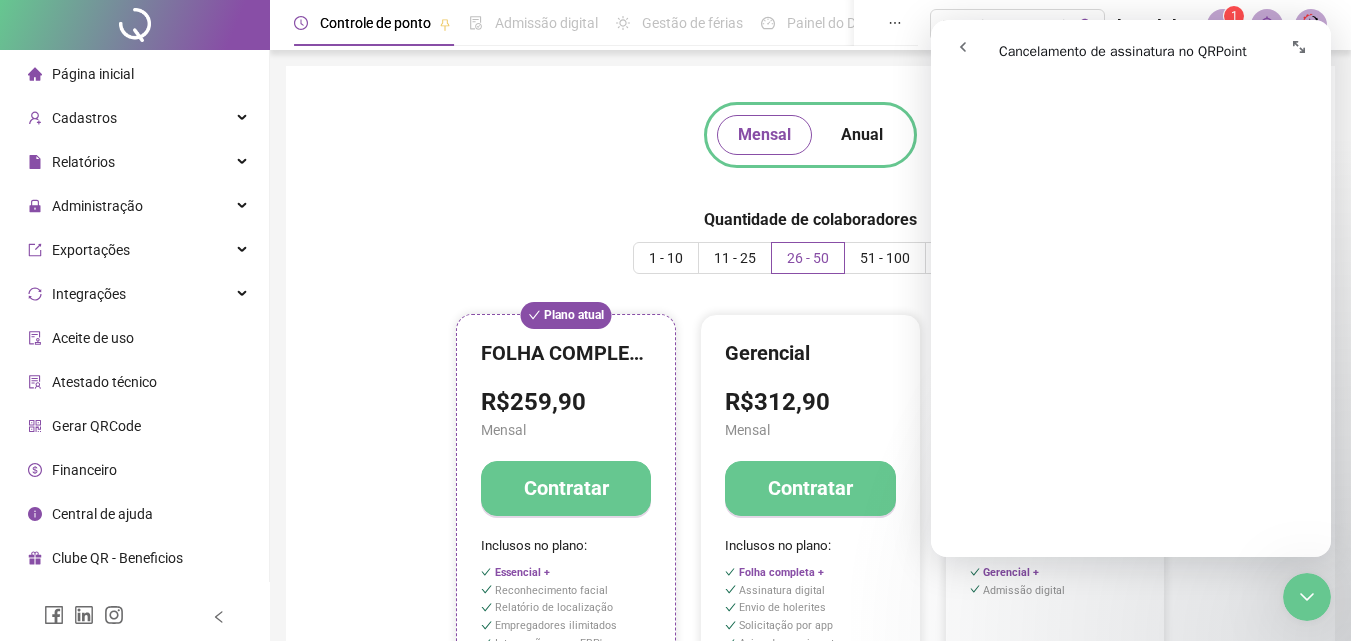 drag, startPoint x: 1247, startPoint y: 40, endPoint x: 1077, endPoint y: 48, distance: 170.18813 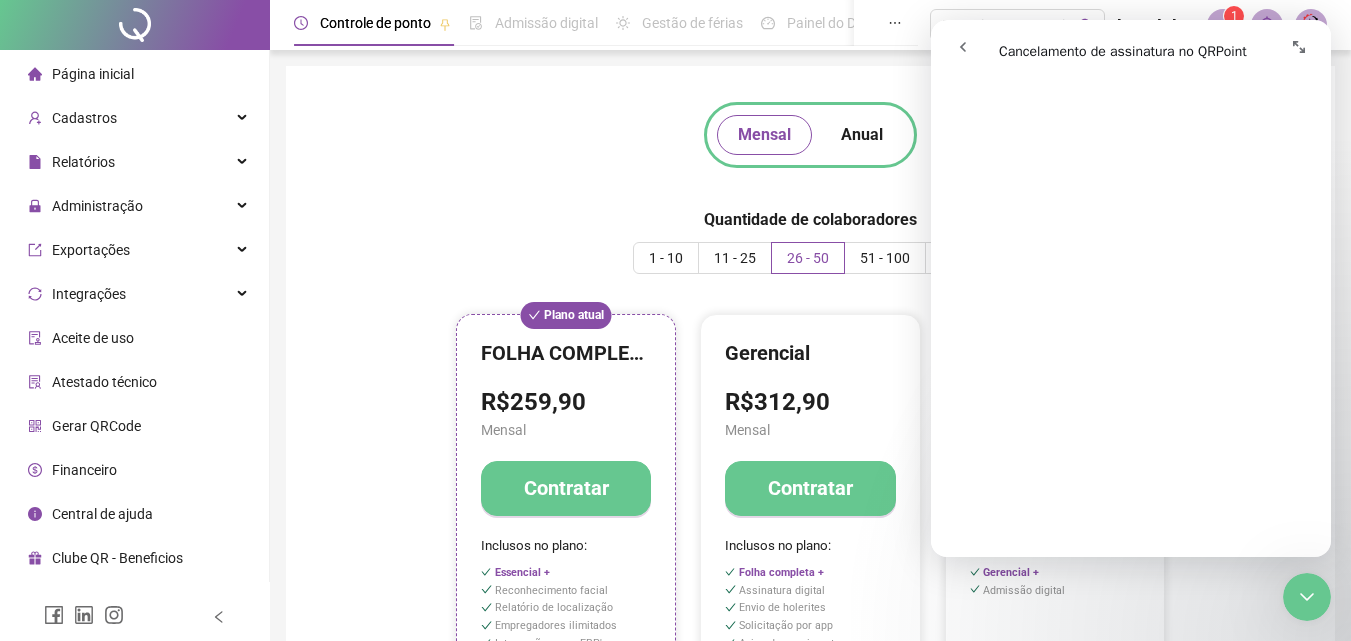 drag, startPoint x: 1305, startPoint y: 42, endPoint x: 1153, endPoint y: 235, distance: 245.66847 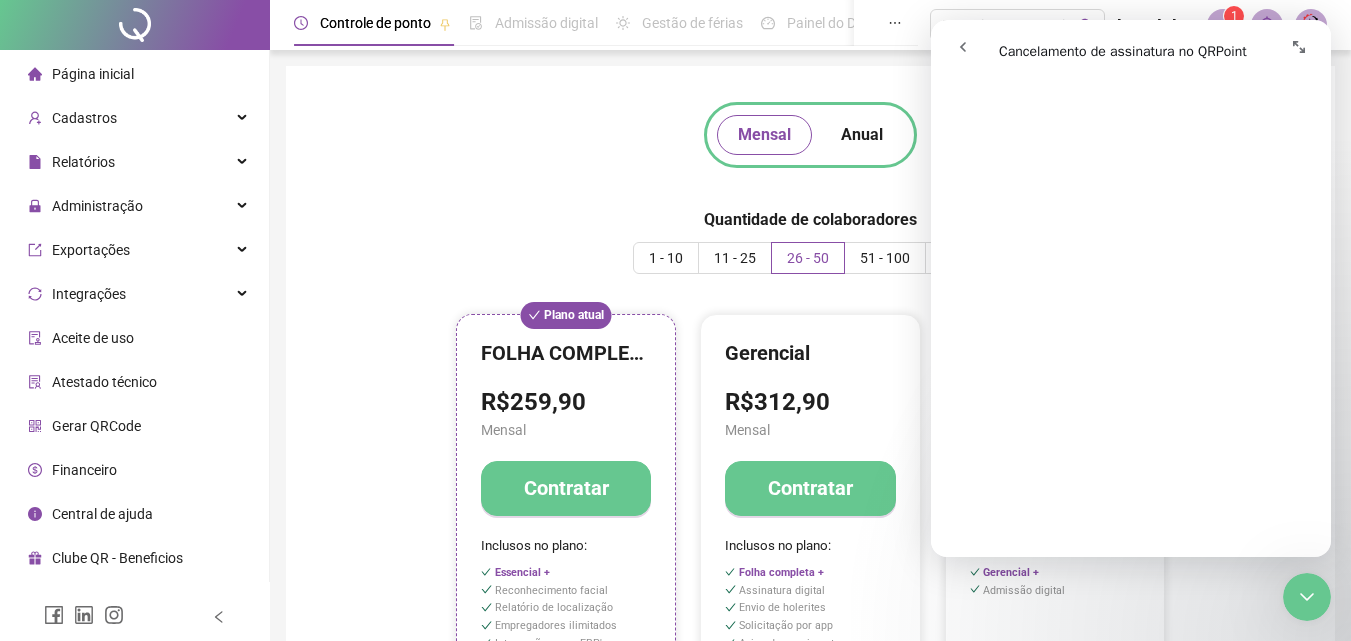scroll, scrollTop: 300, scrollLeft: 0, axis: vertical 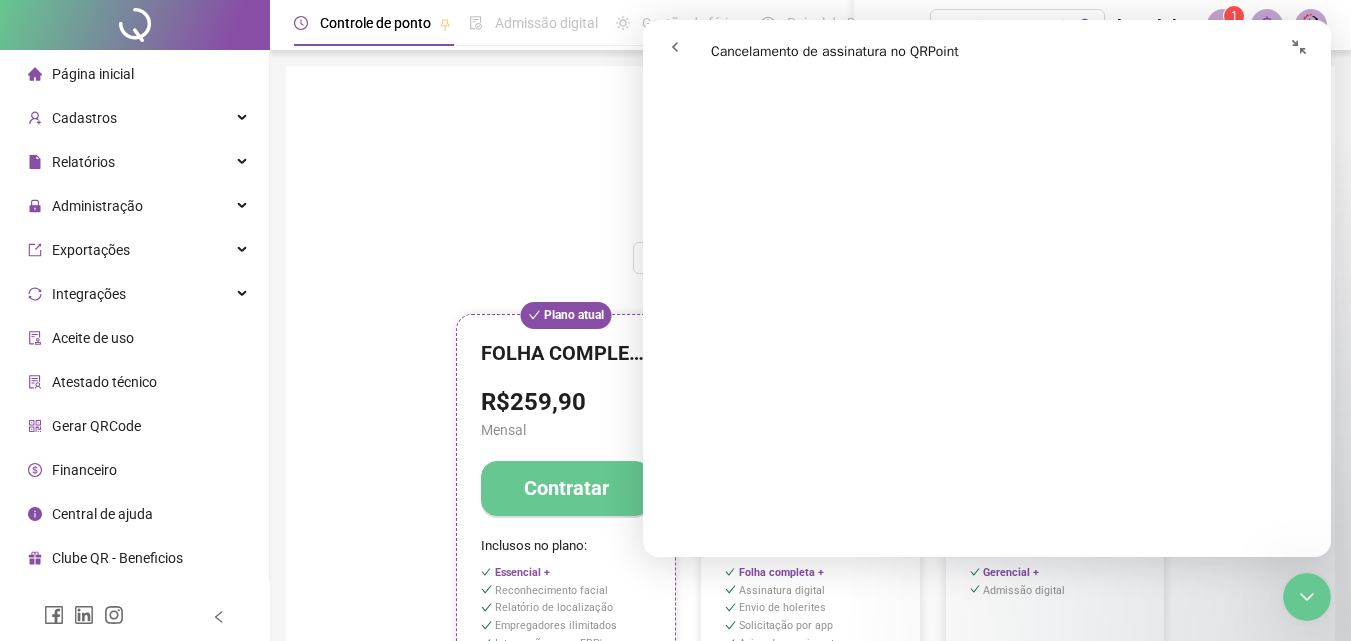 click 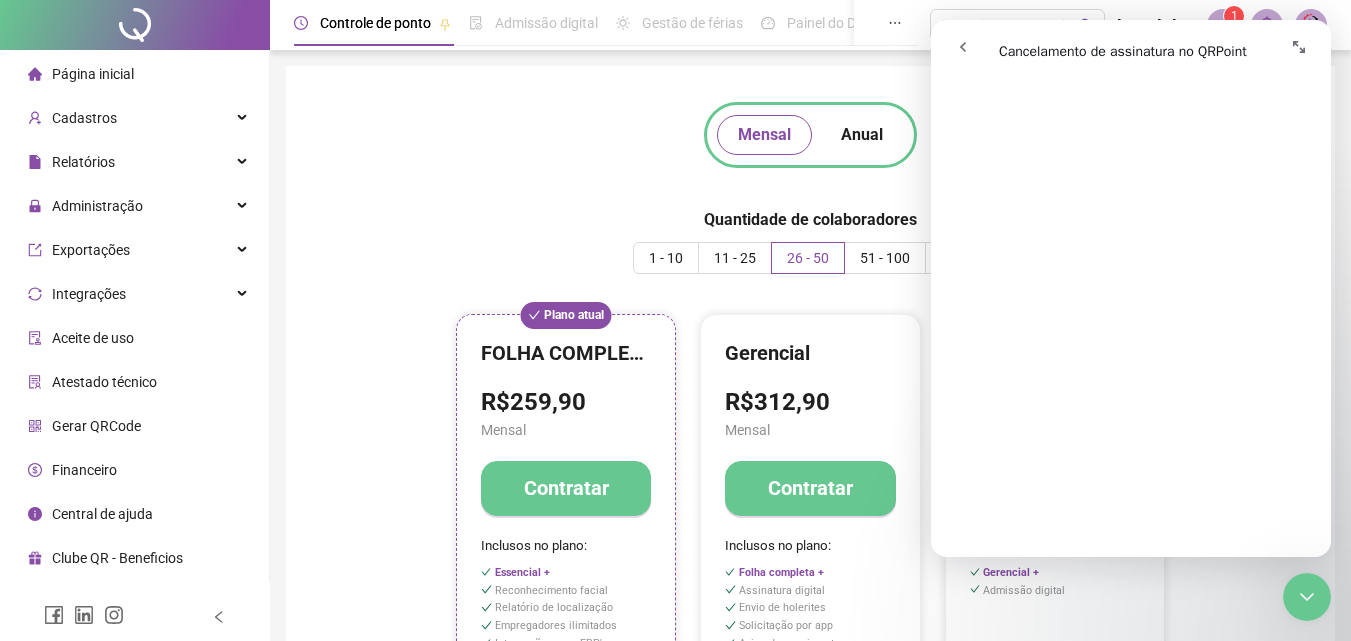 scroll, scrollTop: 200, scrollLeft: 0, axis: vertical 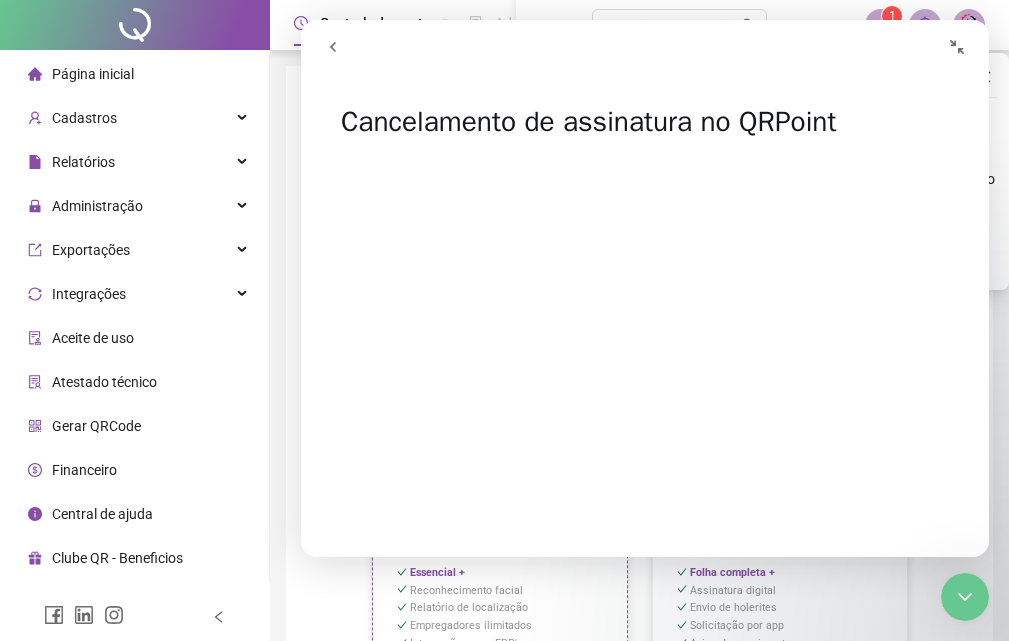 click at bounding box center [957, 47] 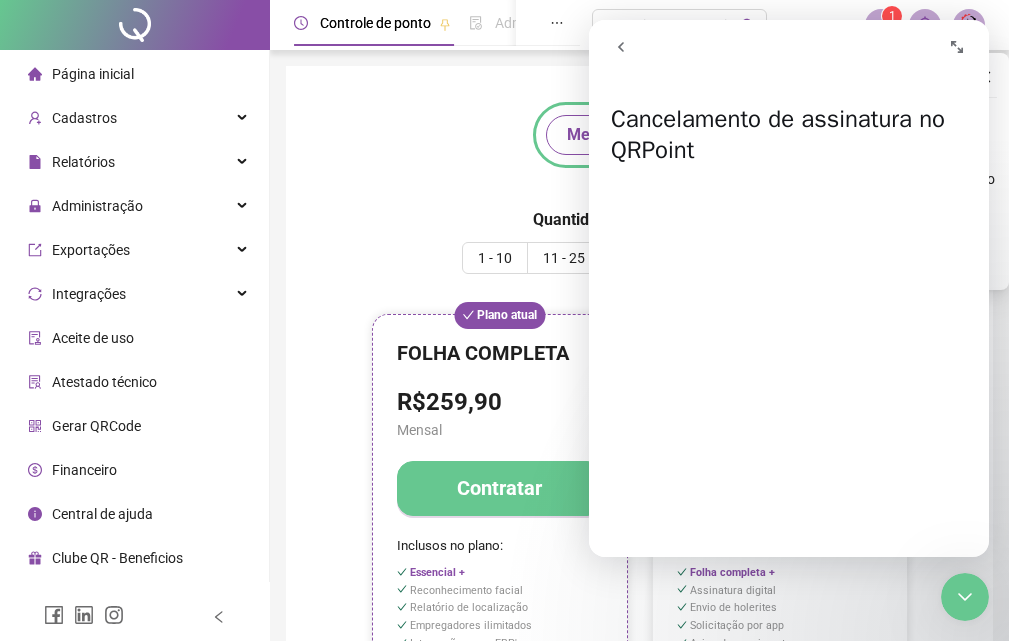 click on "Controle de ponto Admissão digital Gestão de férias Painel do DP Folha de pagamento   Pesquisar no QRPoint PAULA RAMOS - Fernandes Engenharia e Serviços 1" at bounding box center (639, 25) 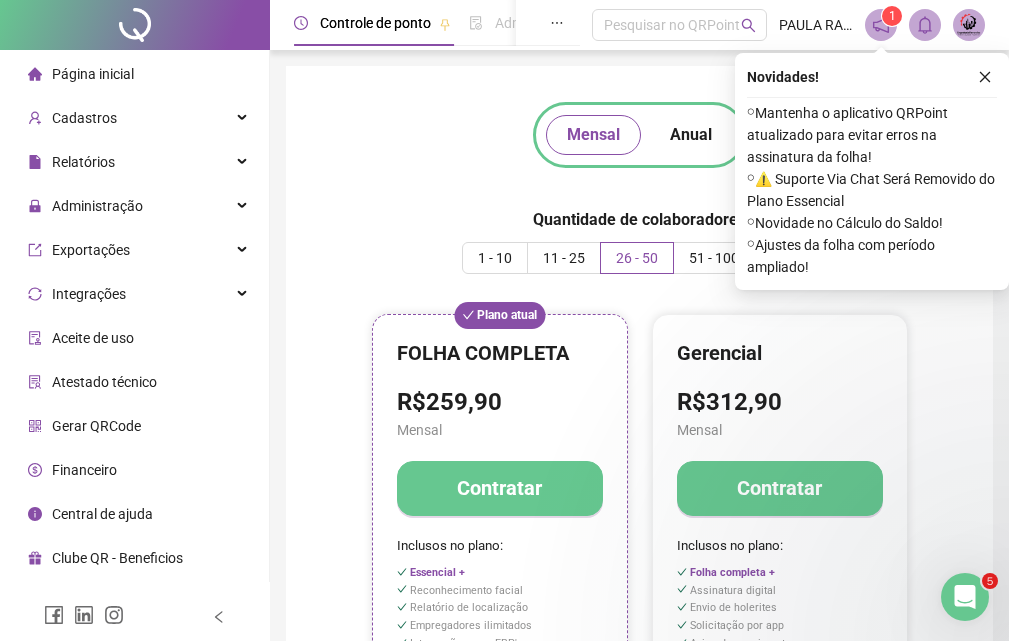 scroll, scrollTop: 0, scrollLeft: 0, axis: both 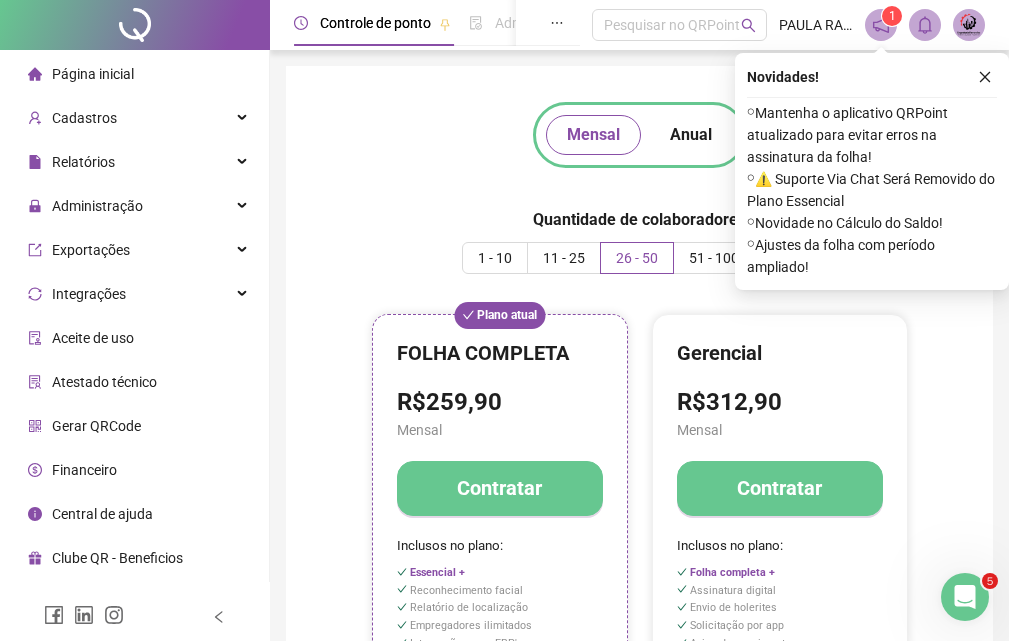 click at bounding box center (969, 25) 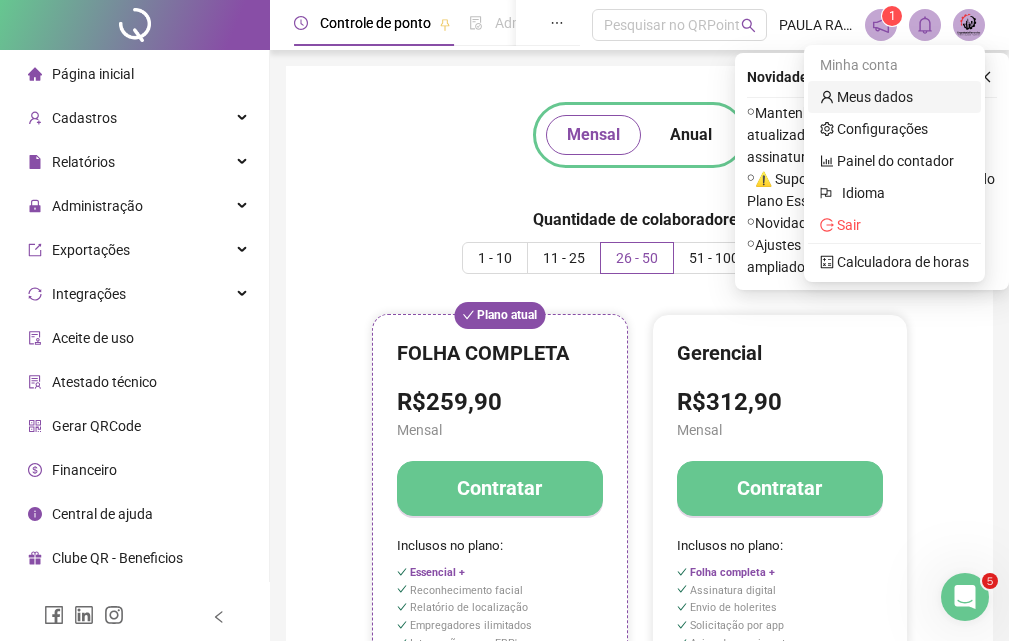 click on "Meus dados" at bounding box center (866, 97) 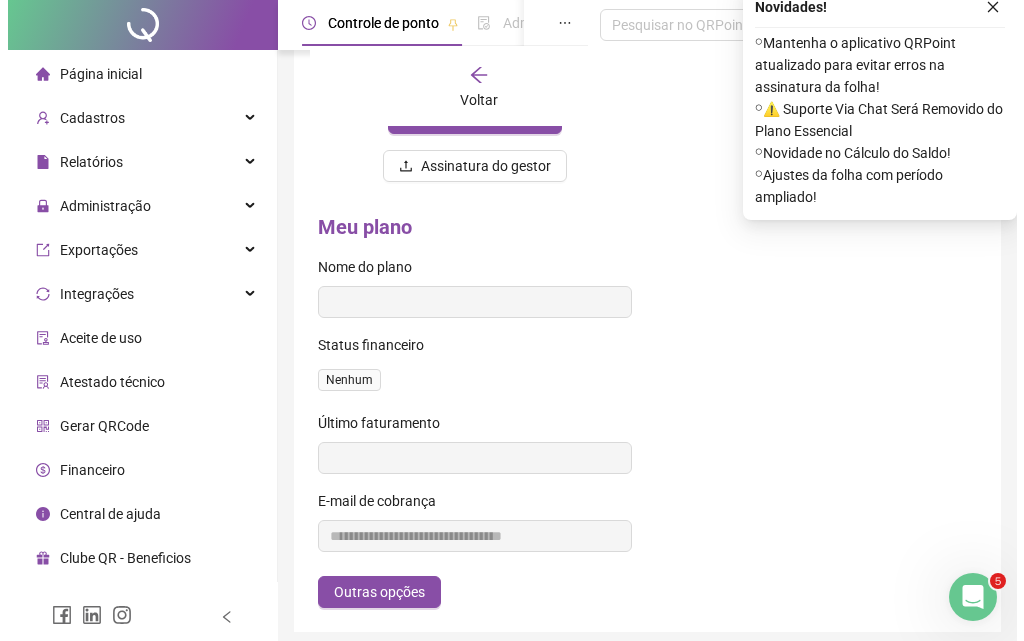 scroll, scrollTop: 847, scrollLeft: 0, axis: vertical 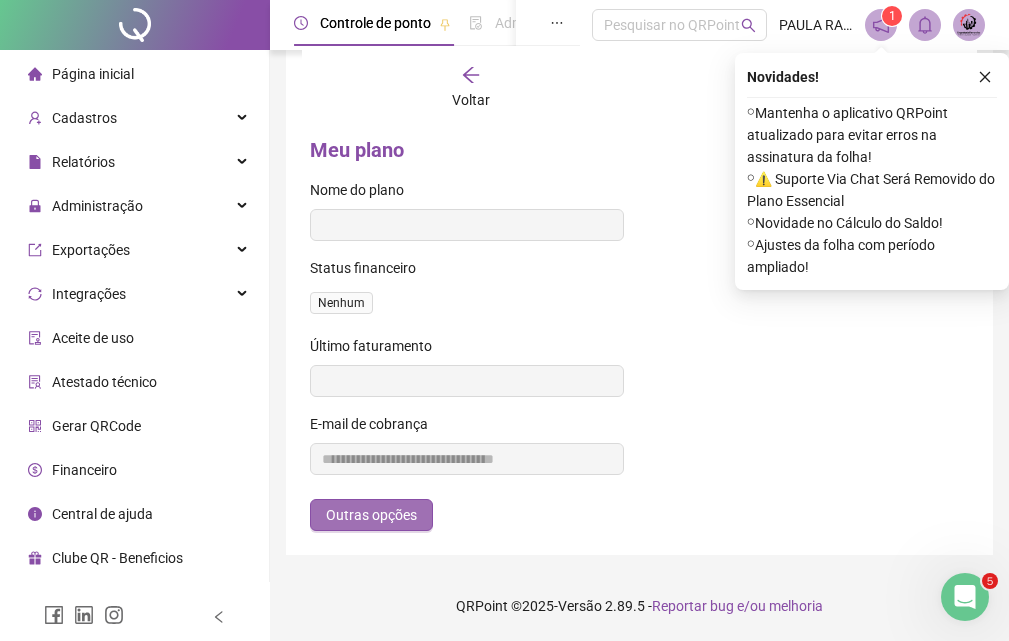 click on "Outras opções" at bounding box center (371, 515) 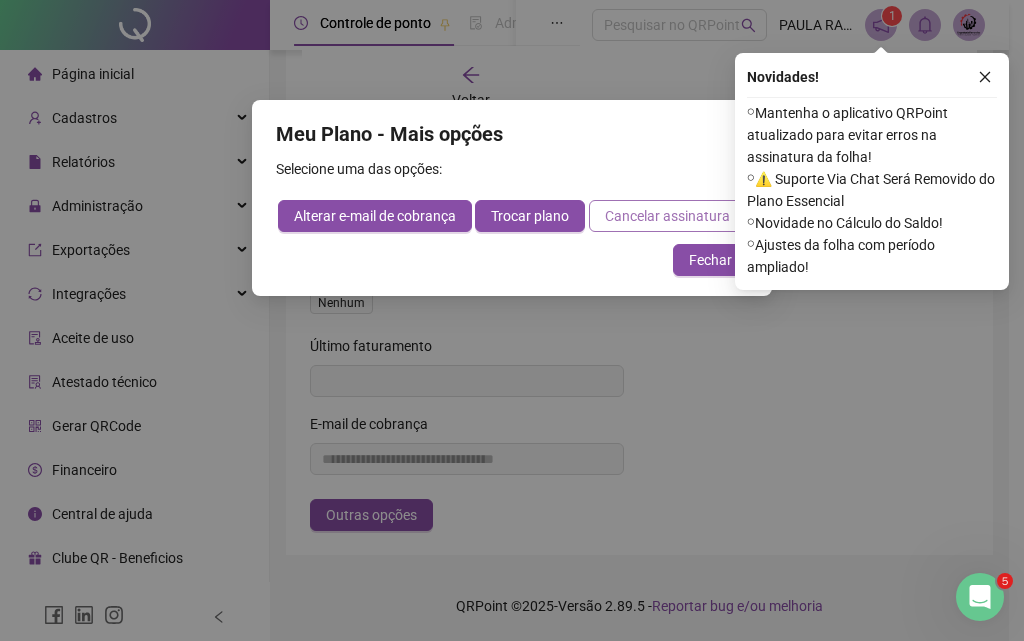 click on "Cancelar assinatura" at bounding box center (667, 216) 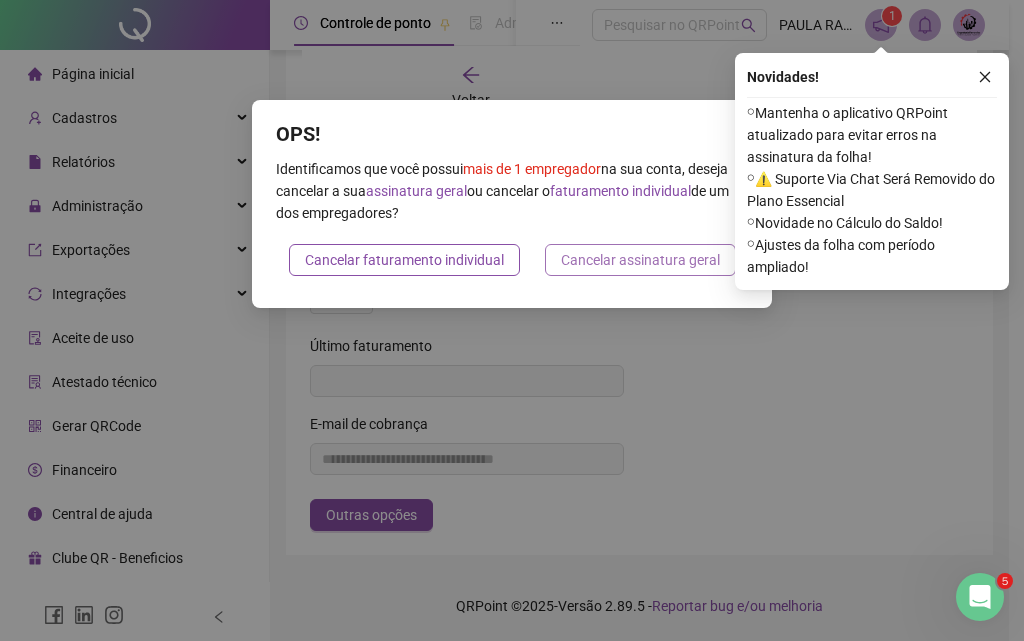 click on "Cancelar assinatura geral" at bounding box center (640, 260) 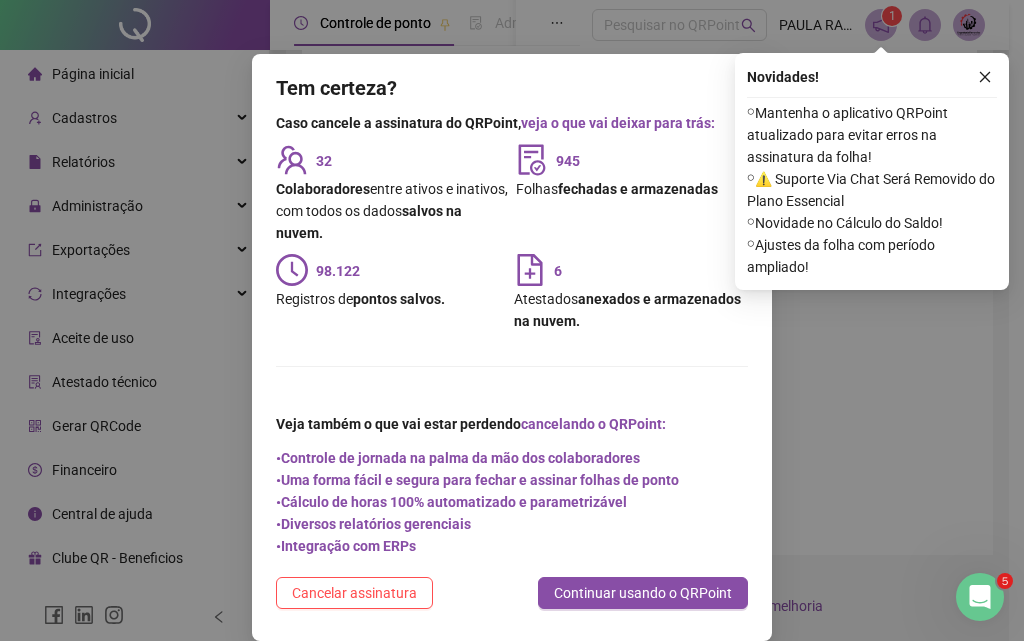 scroll, scrollTop: 70, scrollLeft: 0, axis: vertical 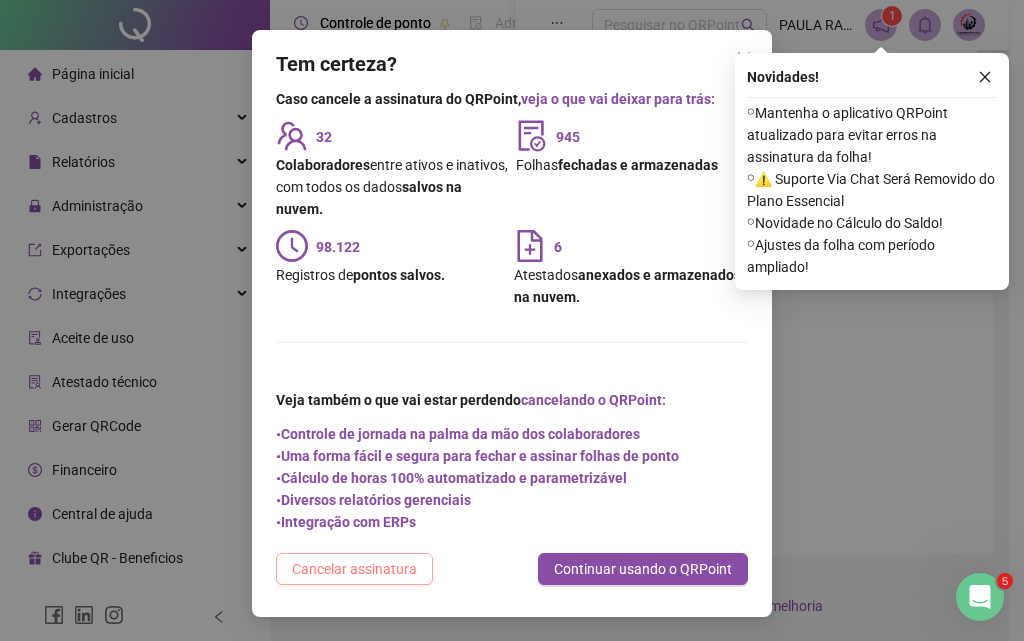 click on "Cancelar assinatura" at bounding box center (354, 569) 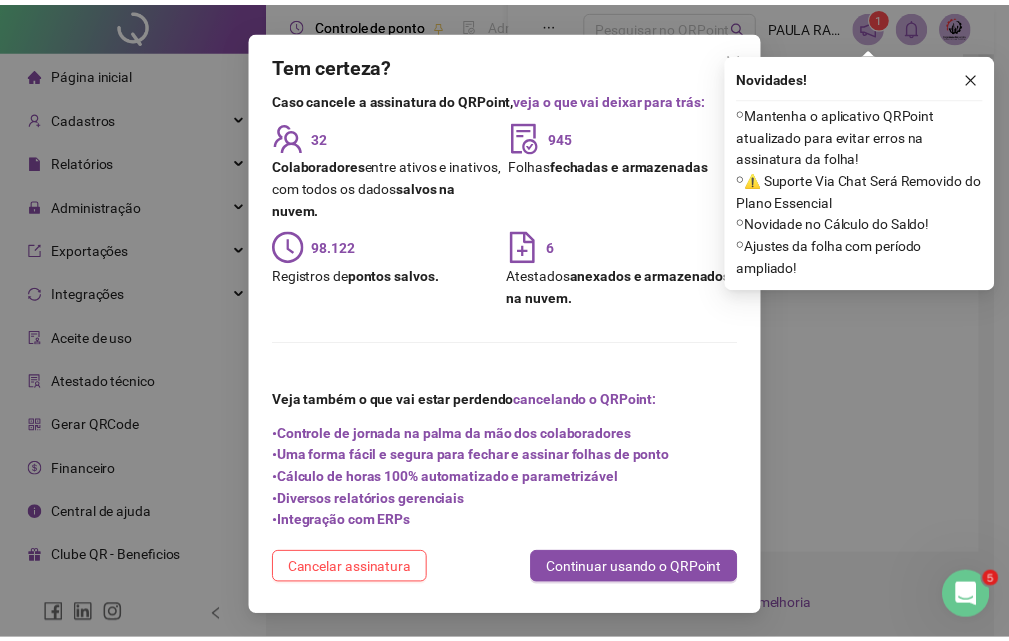 scroll, scrollTop: 0, scrollLeft: 0, axis: both 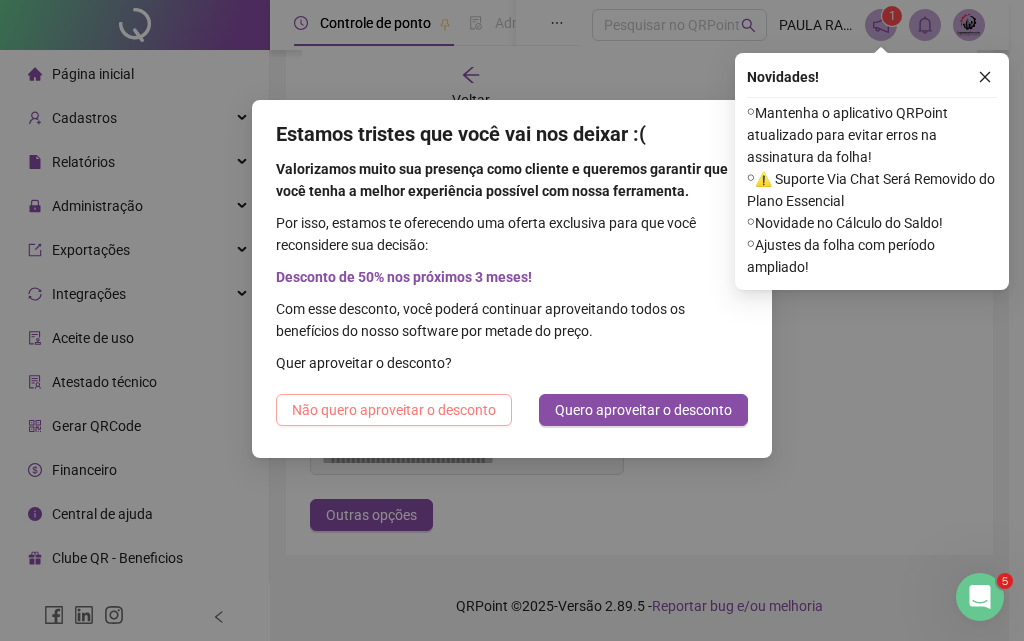 click on "Não quero aproveitar o desconto" at bounding box center (394, 410) 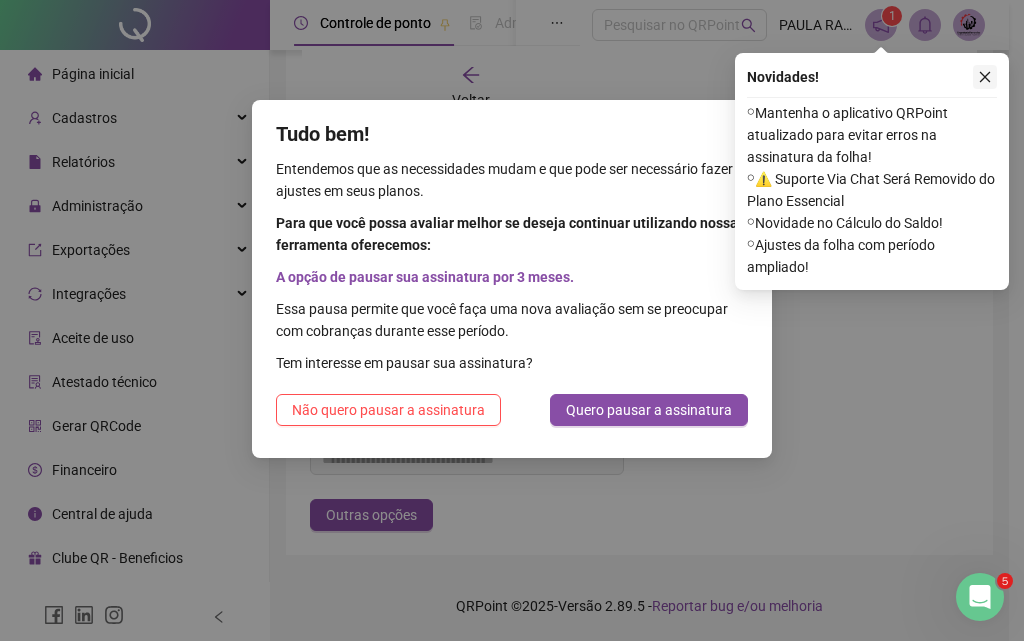 click 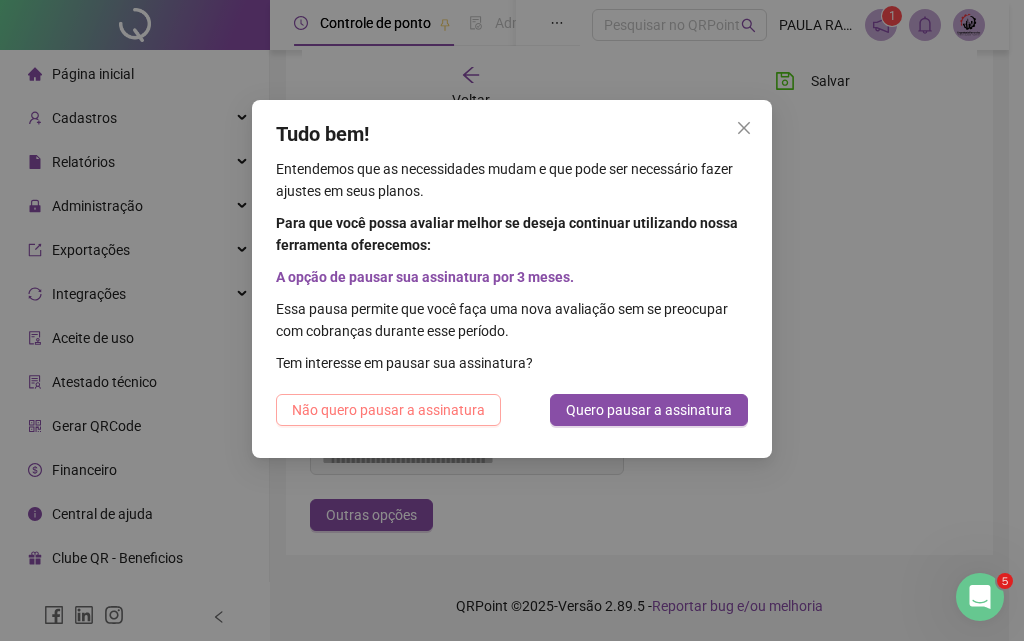 click on "Não quero pausar a assinatura" at bounding box center [388, 410] 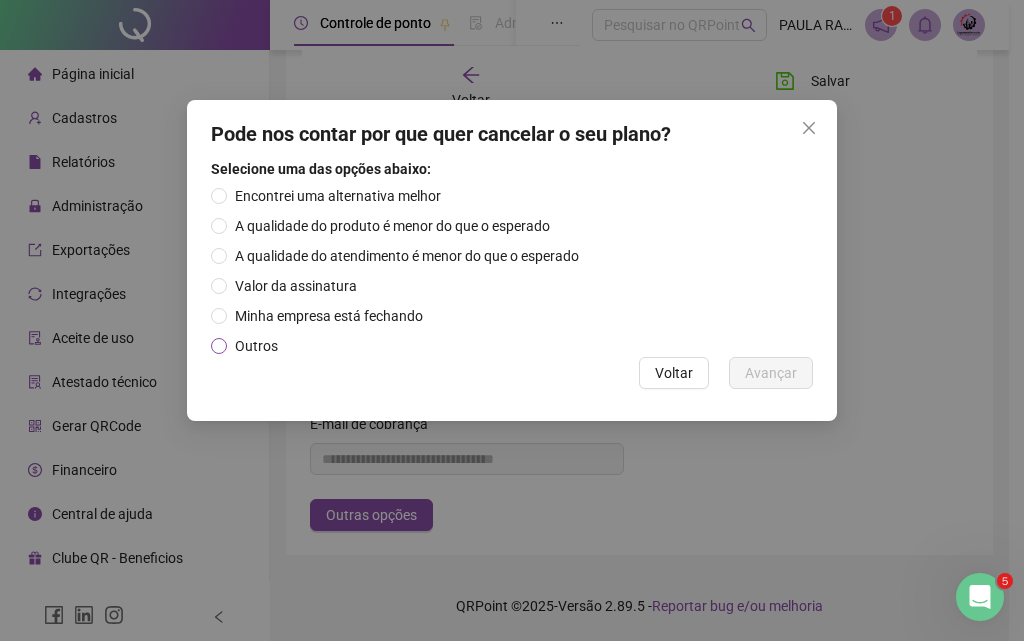 click on "Outros" at bounding box center [256, 346] 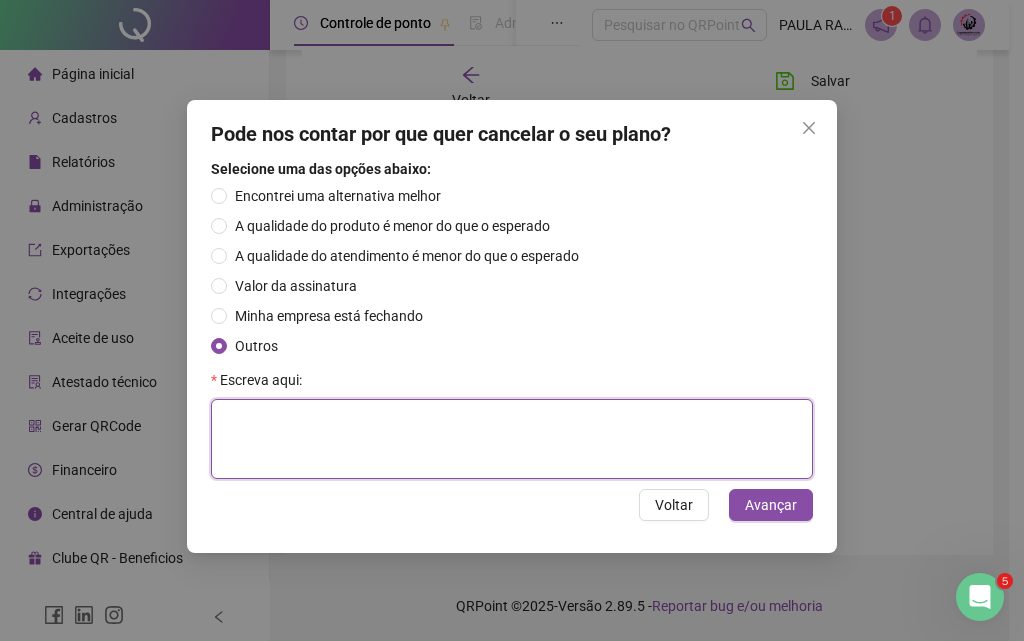click at bounding box center [512, 439] 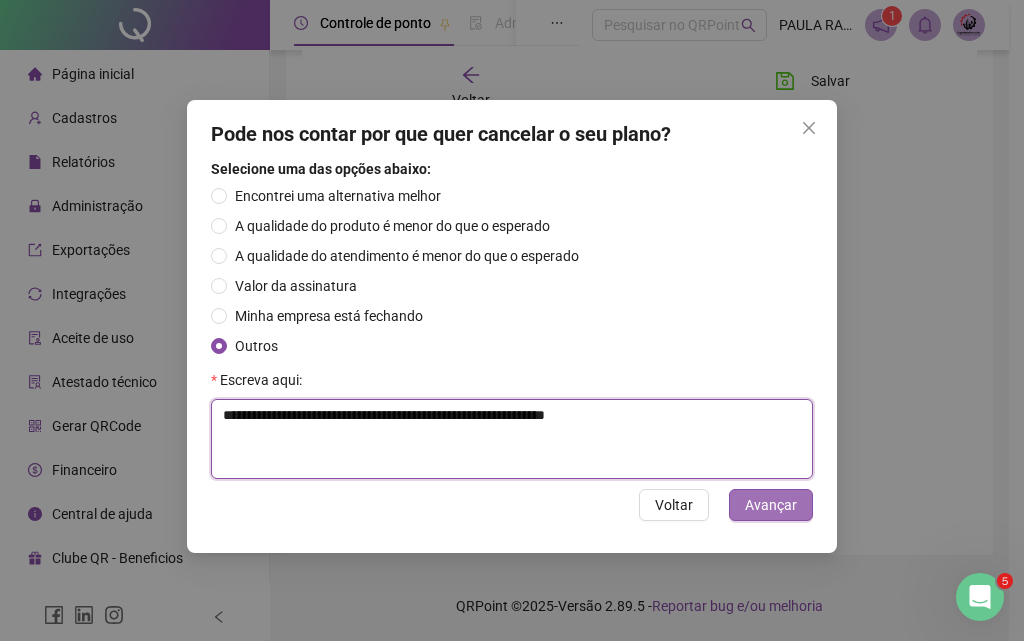 type on "**********" 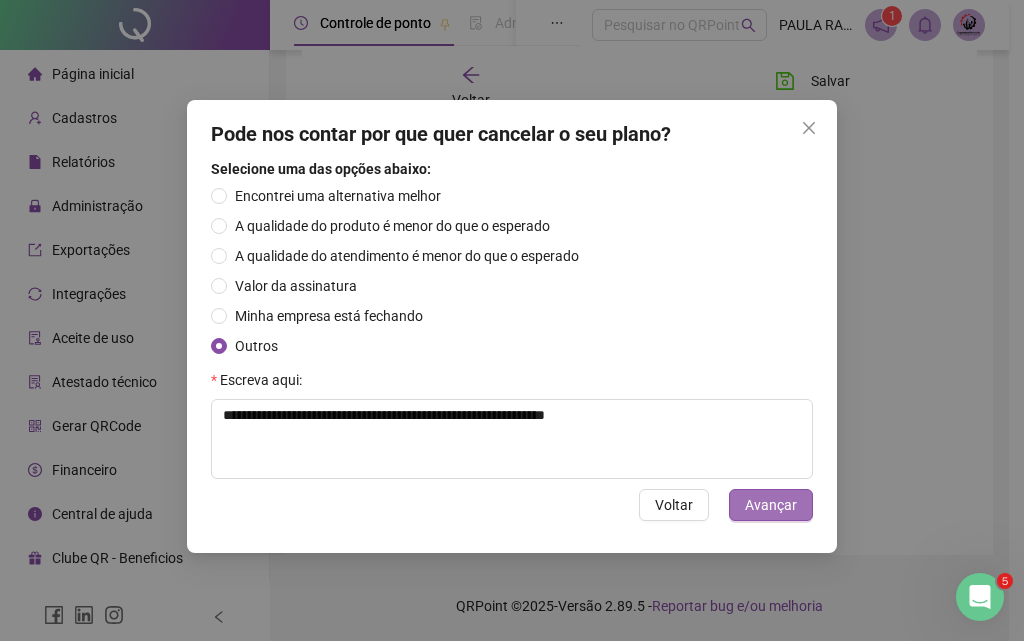 click on "Avançar" at bounding box center [771, 505] 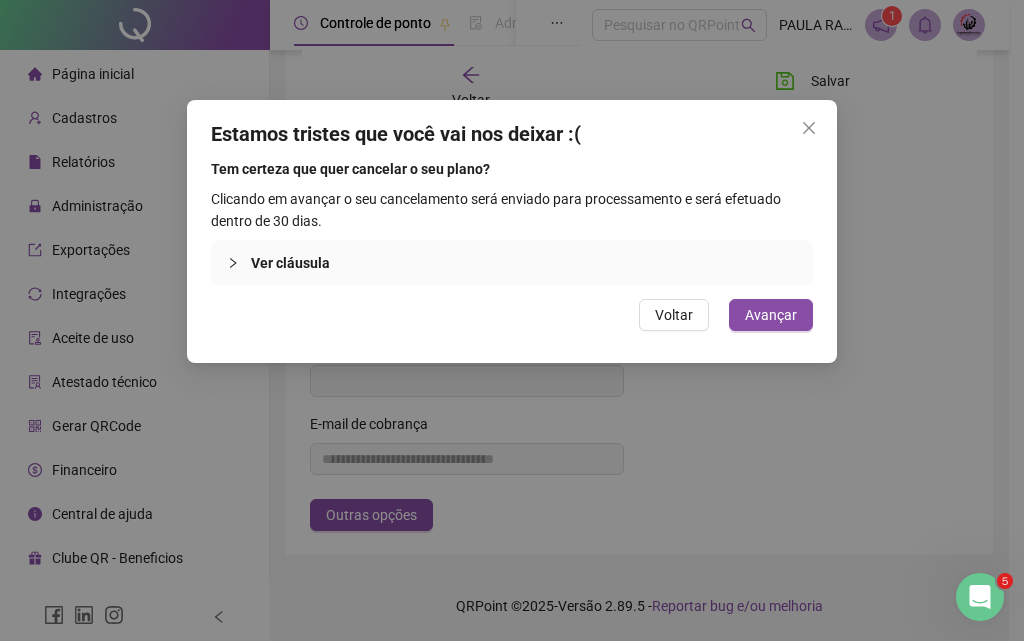 click on "Ver cláusula" at bounding box center (290, 263) 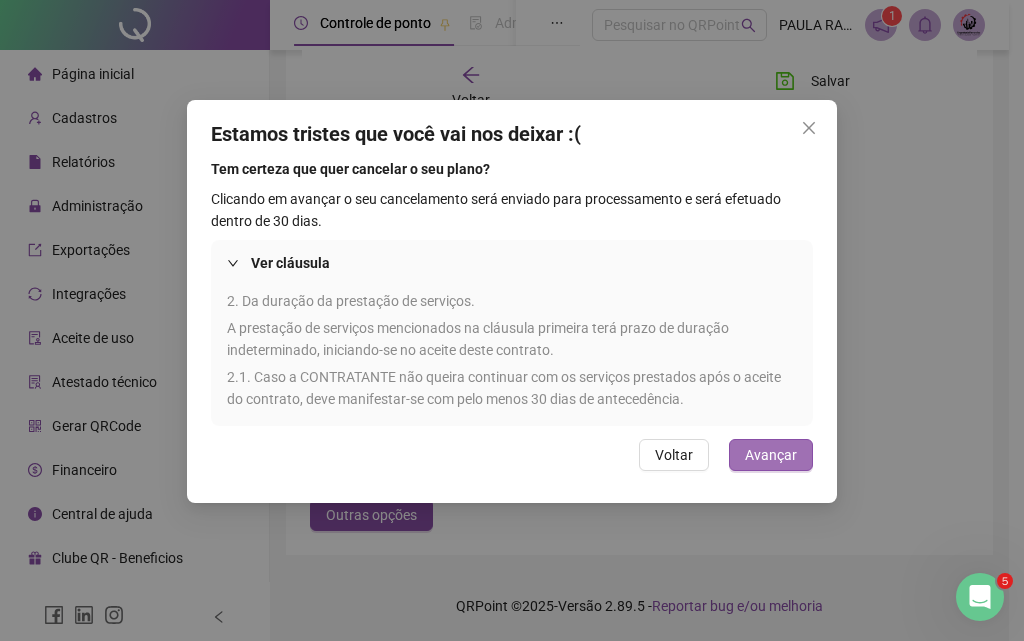 click on "Avançar" at bounding box center [771, 455] 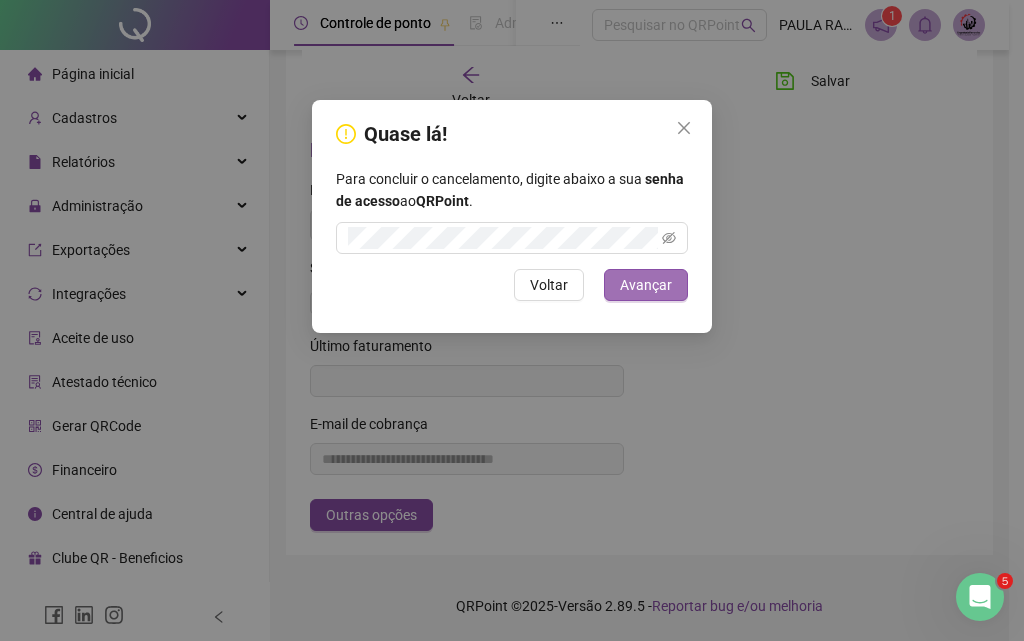 click on "Avançar" at bounding box center (646, 285) 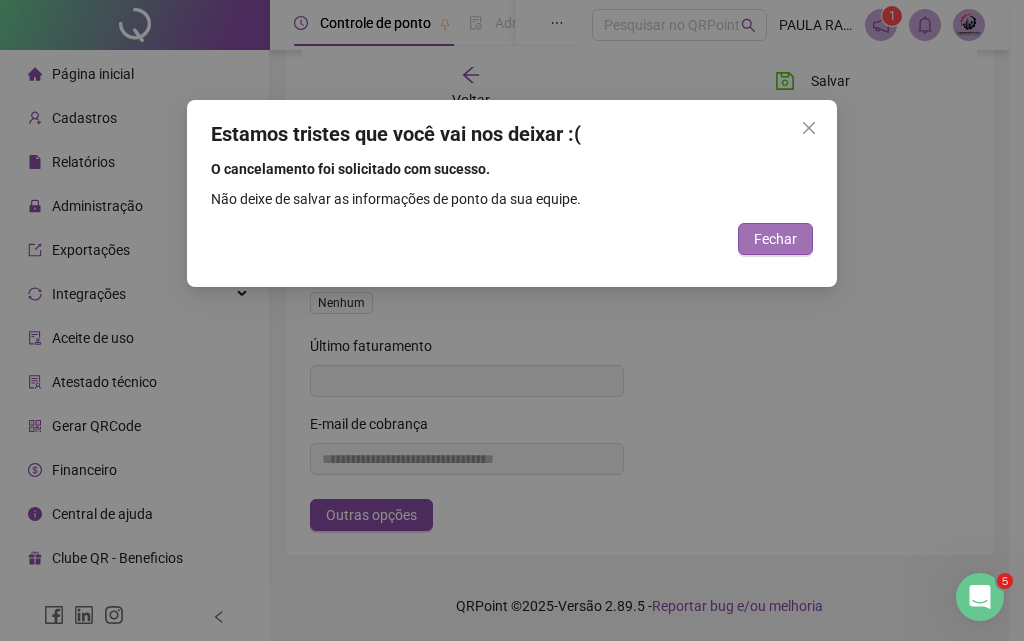 click on "Fechar" at bounding box center (775, 239) 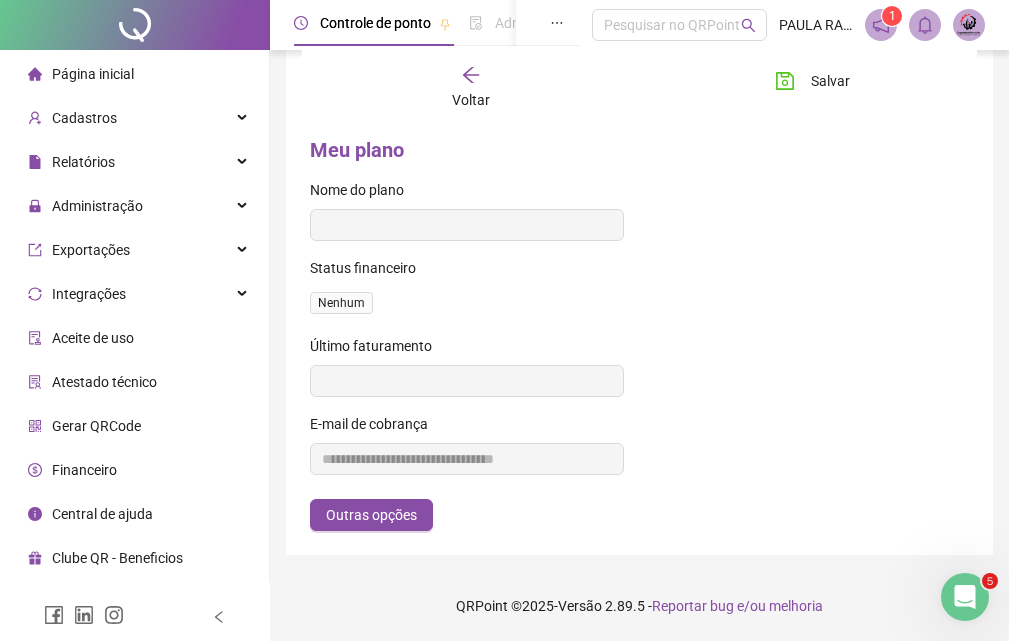 click on "Página inicial" at bounding box center (134, 74) 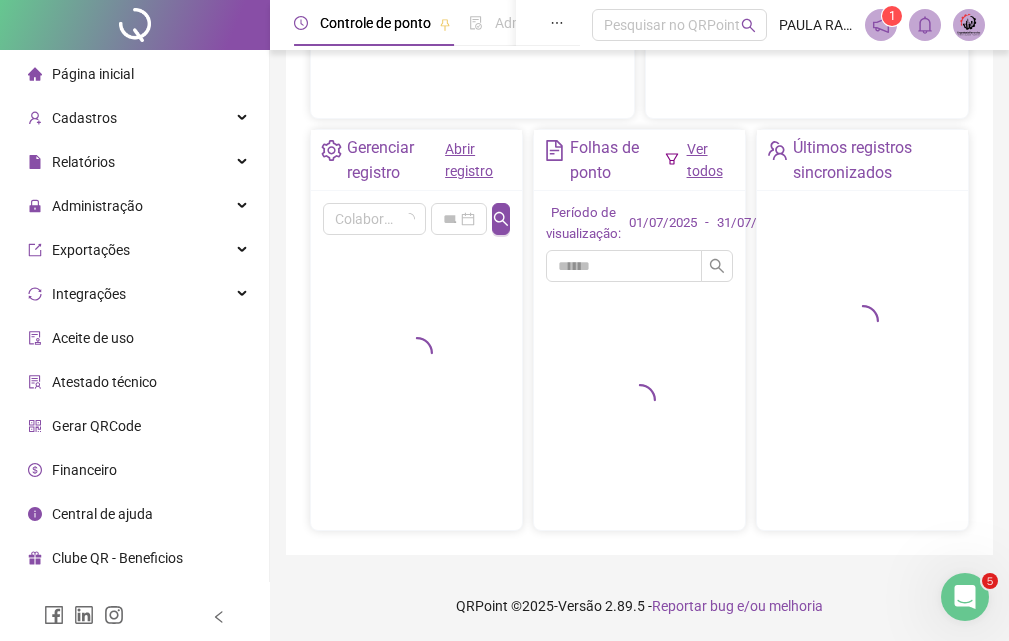 scroll, scrollTop: 359, scrollLeft: 0, axis: vertical 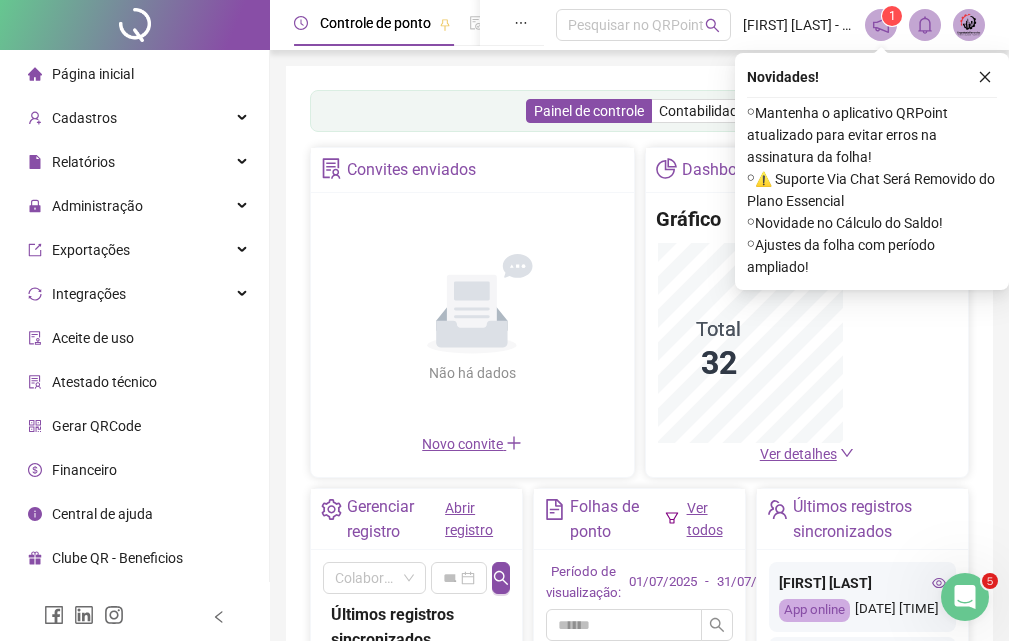 click at bounding box center [969, 25] 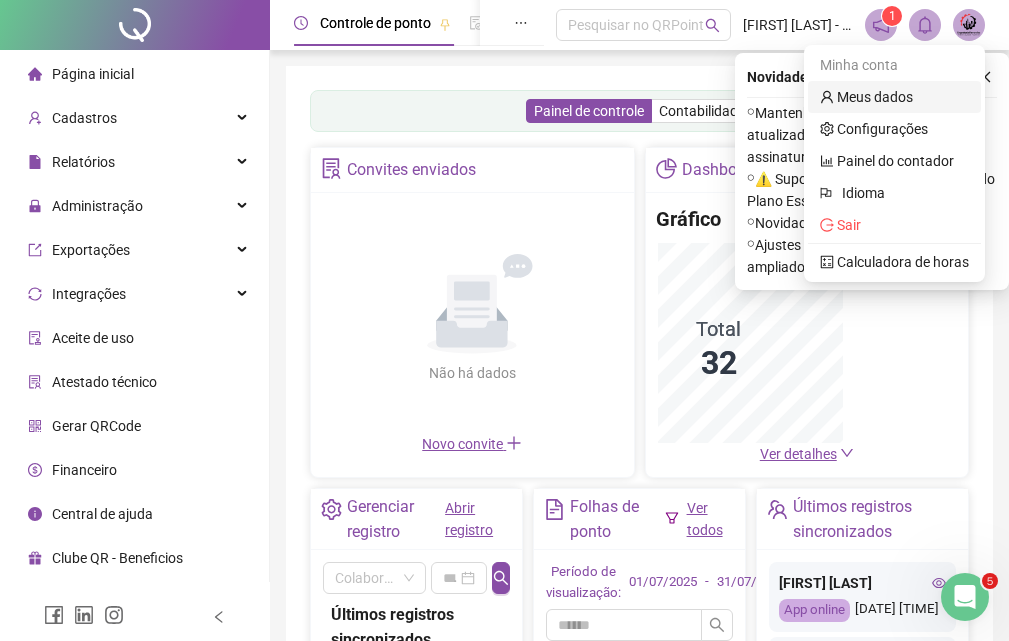 click on "Minha conta" at bounding box center (894, 65) 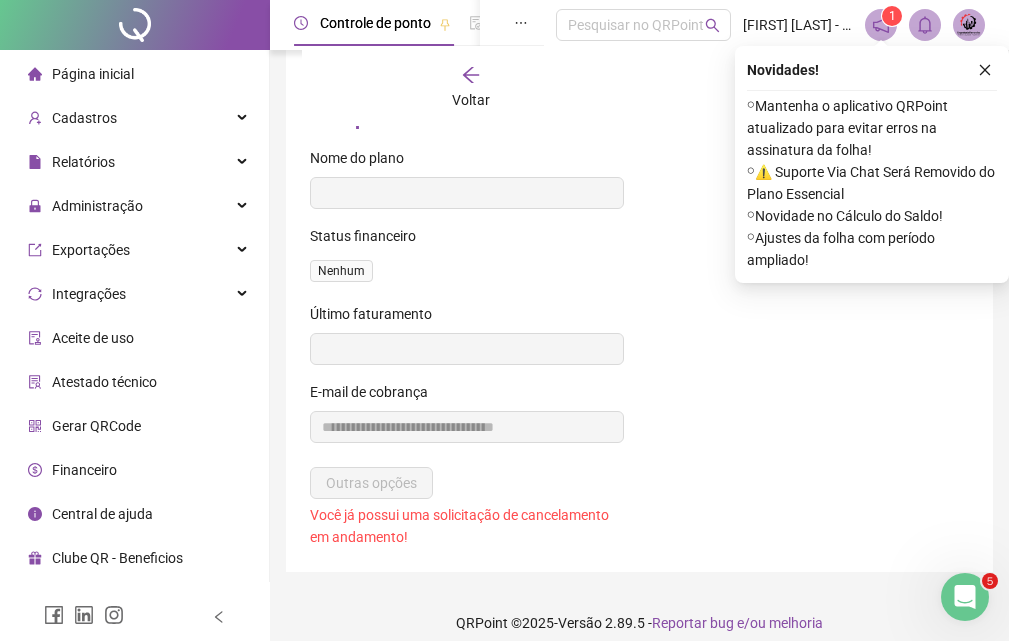 scroll, scrollTop: 896, scrollLeft: 0, axis: vertical 